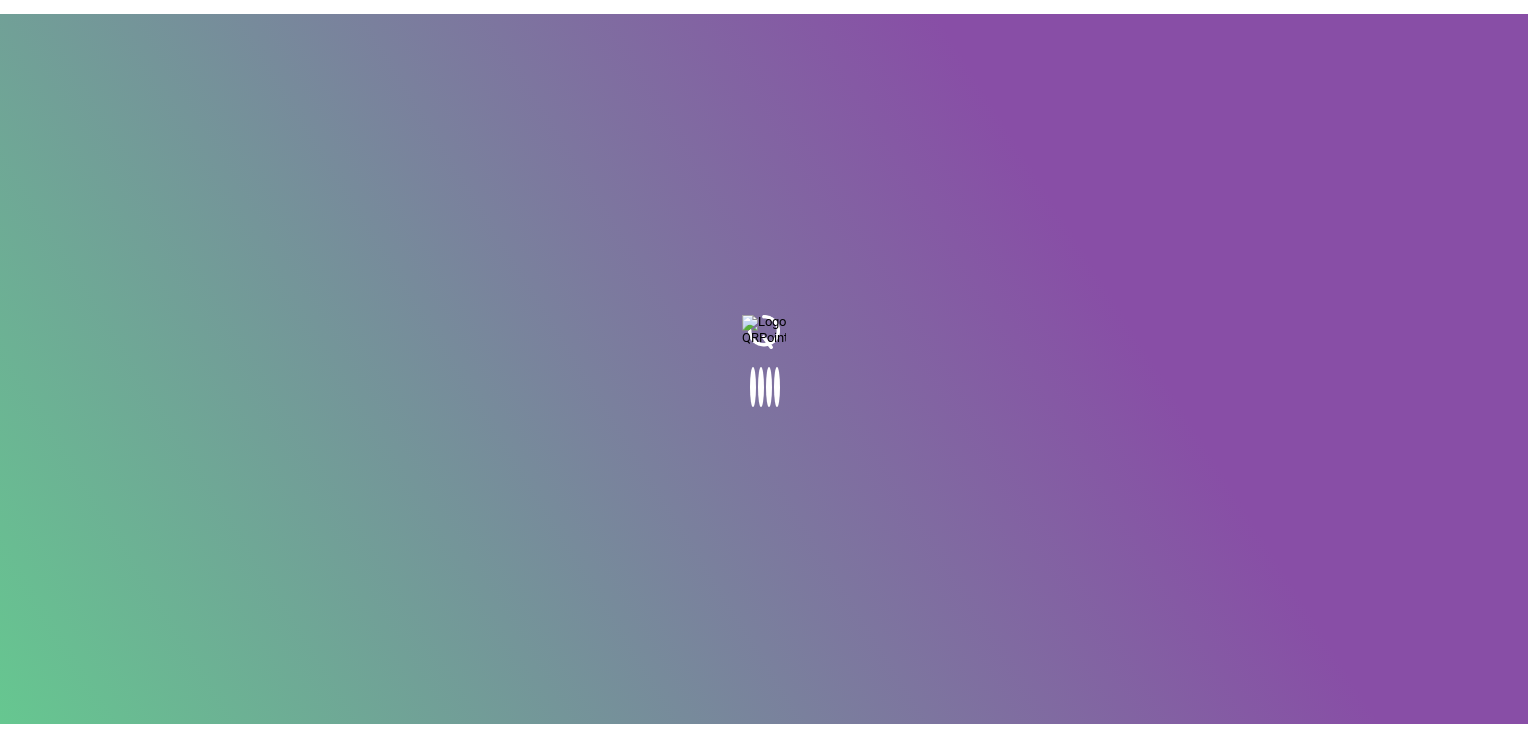 scroll, scrollTop: 0, scrollLeft: 0, axis: both 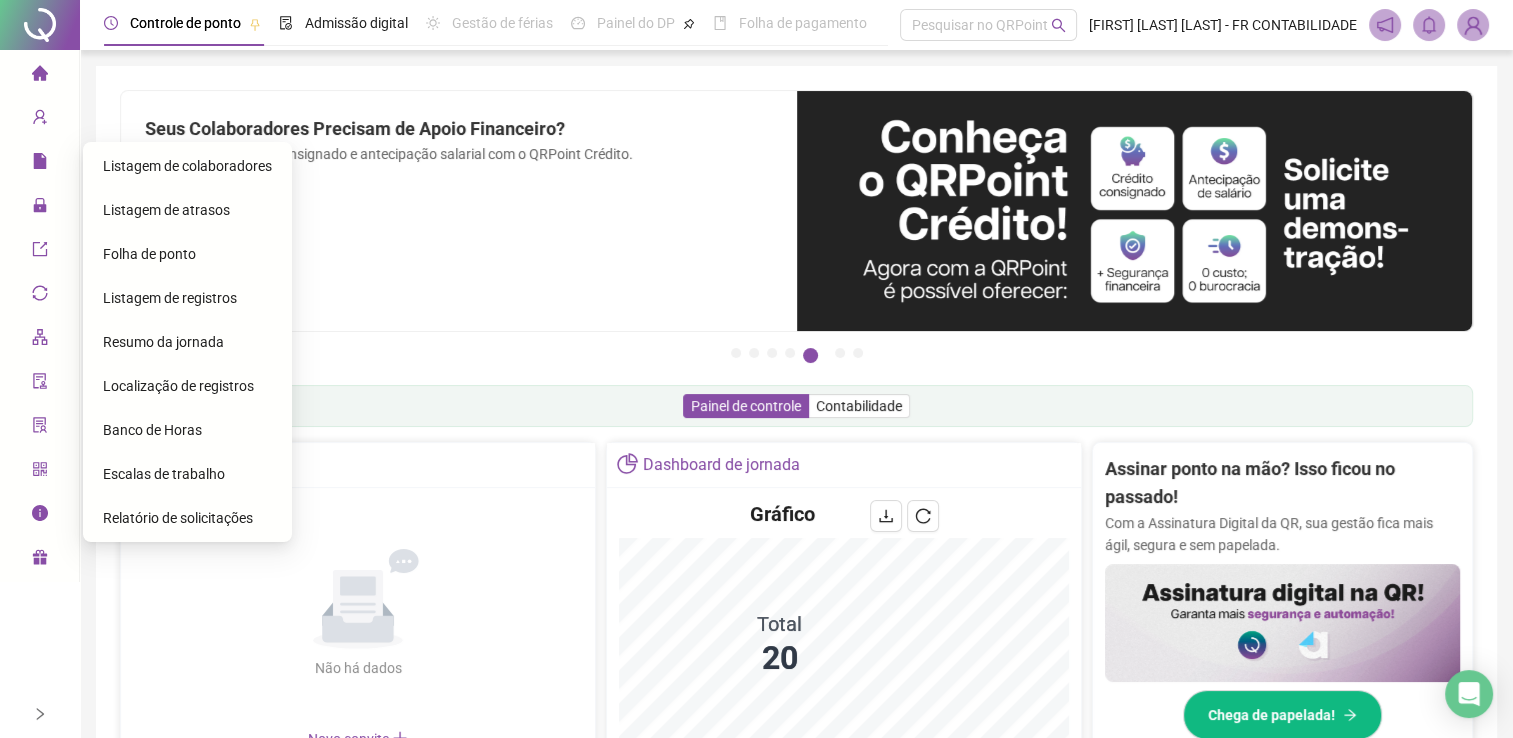click on "Folha de ponto" at bounding box center [149, 254] 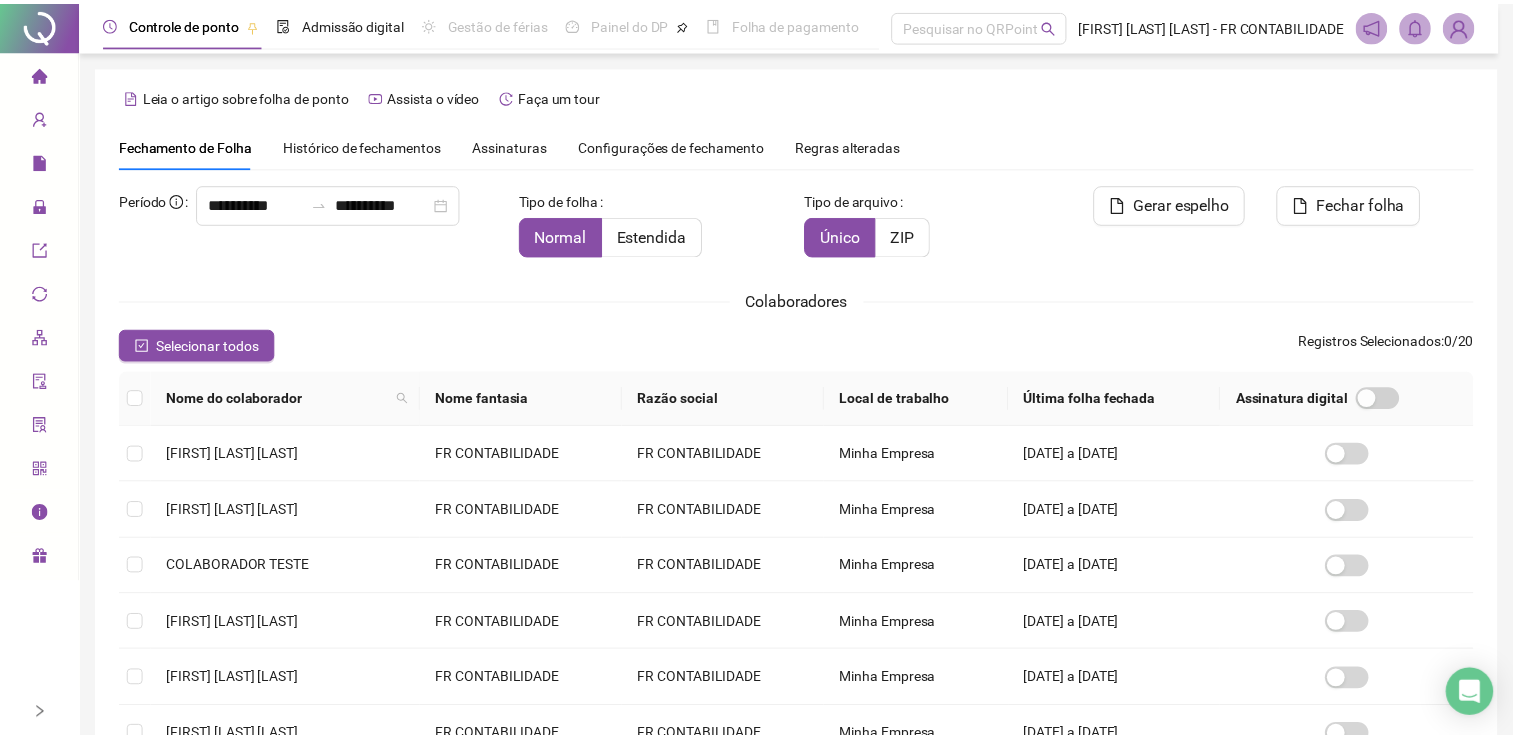 scroll, scrollTop: 29, scrollLeft: 0, axis: vertical 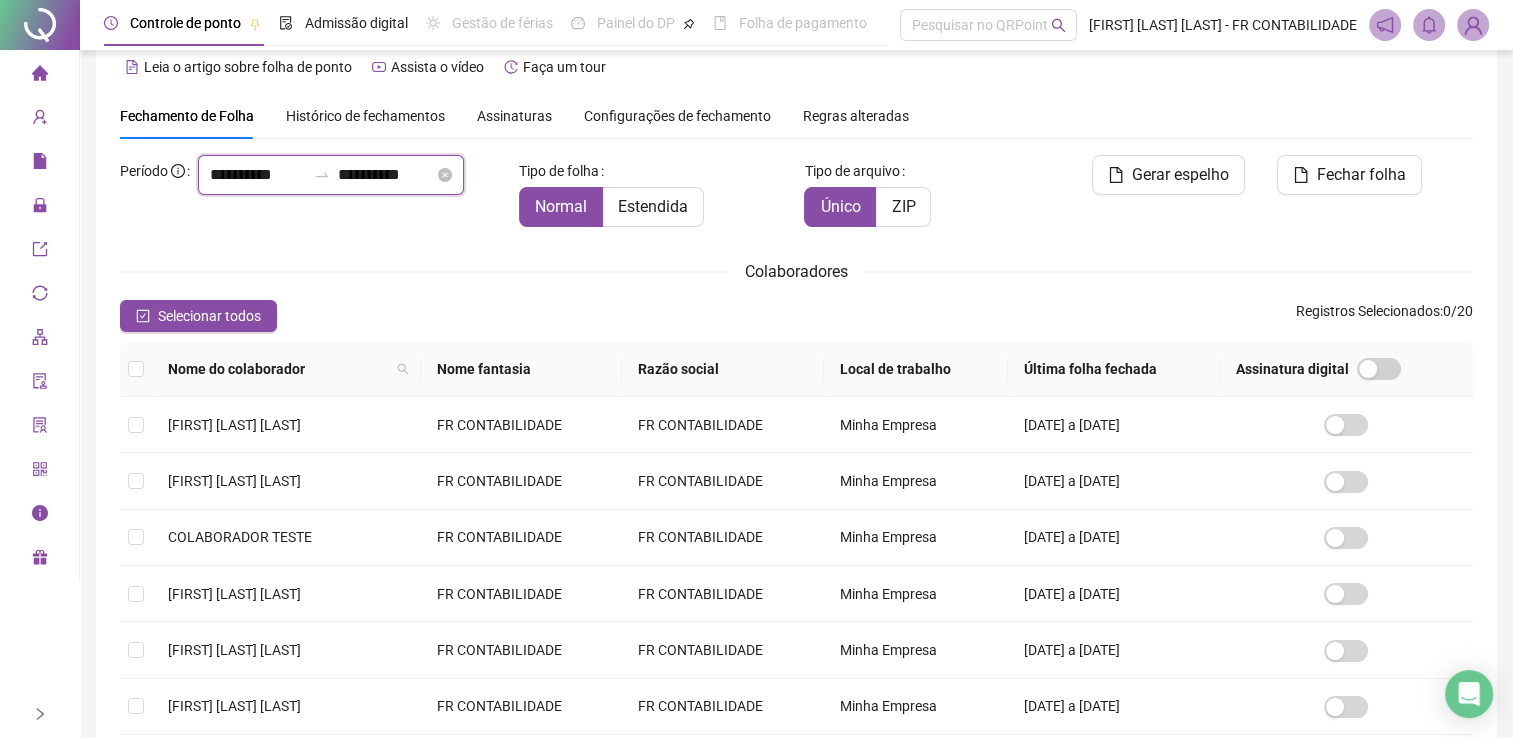 click on "**********" at bounding box center [258, 175] 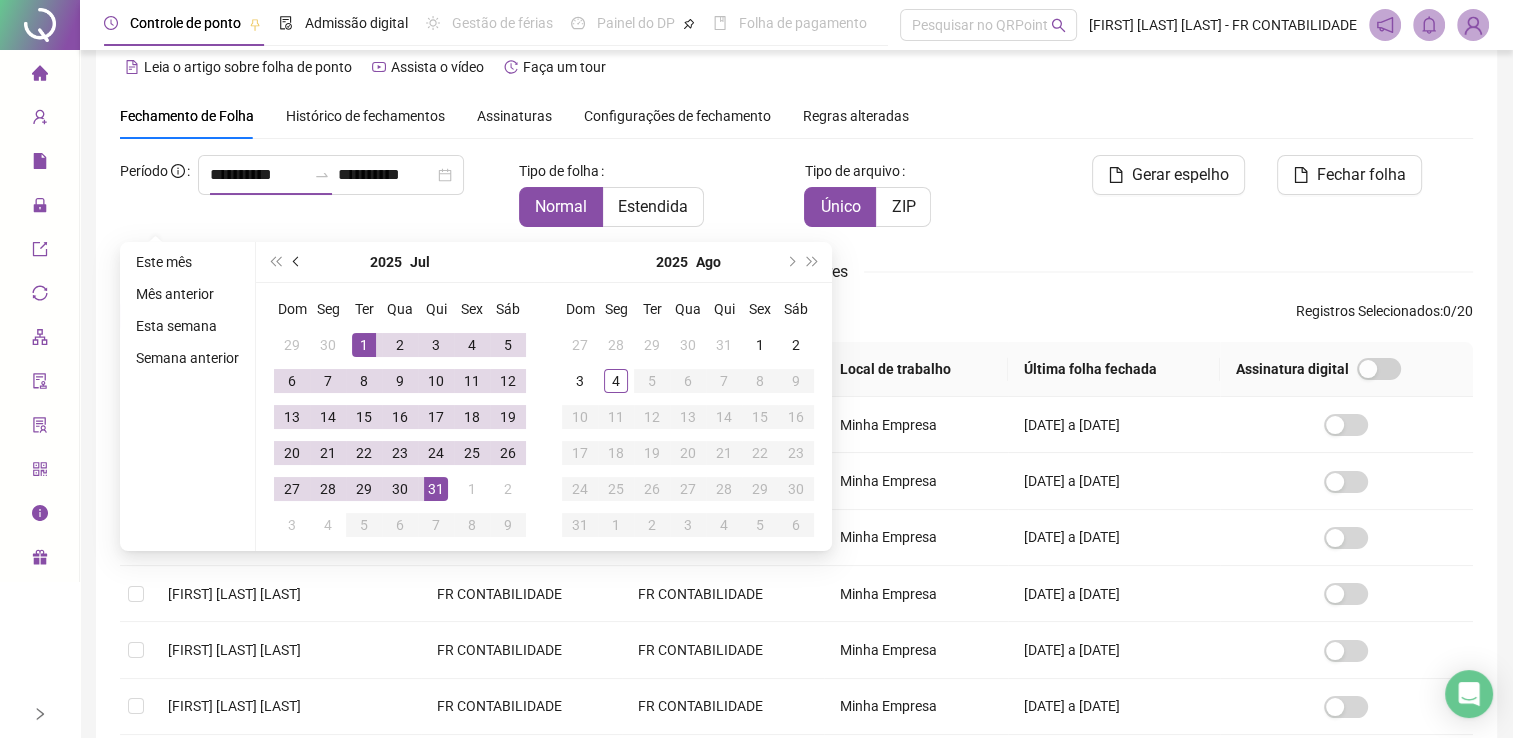 click at bounding box center [297, 262] 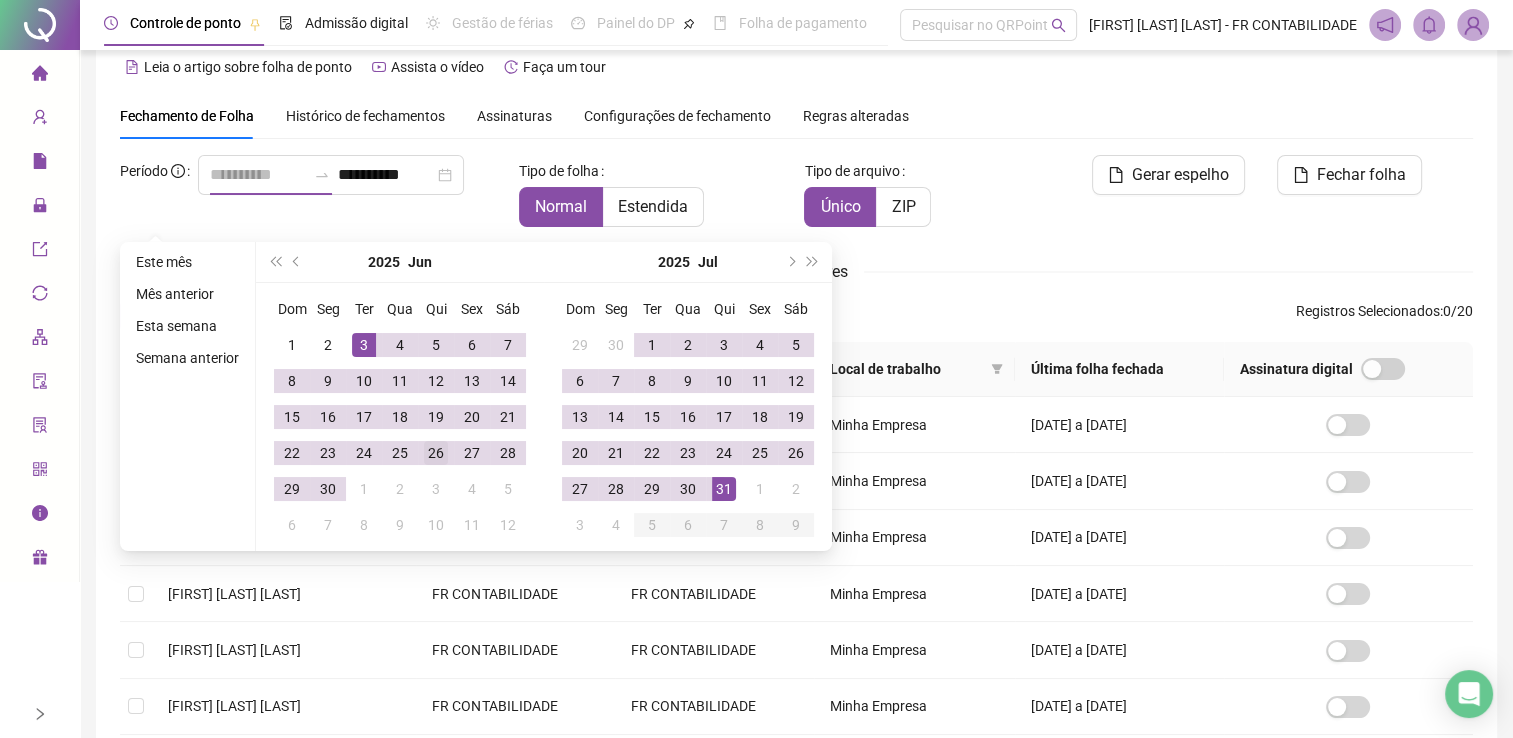 type on "**********" 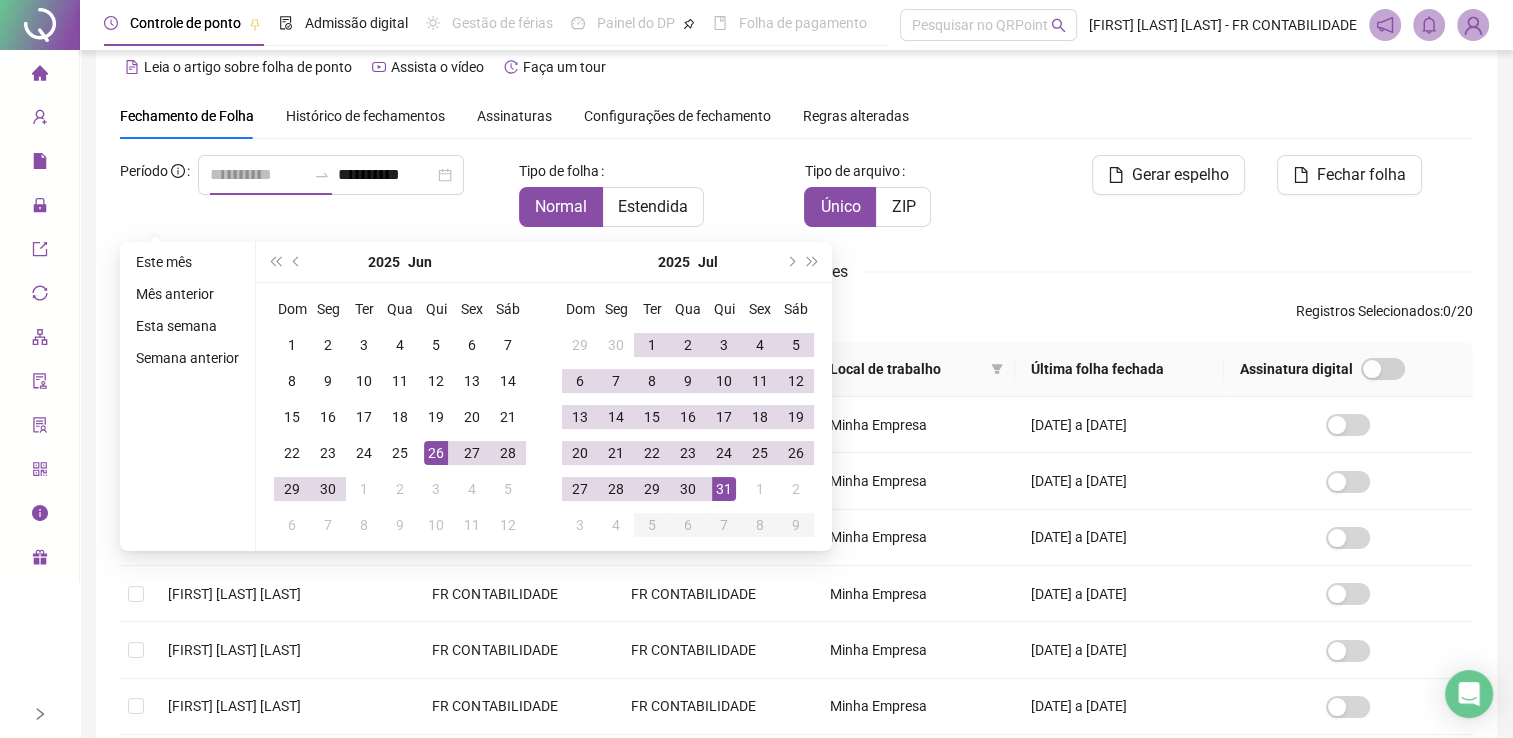click on "26" at bounding box center [436, 453] 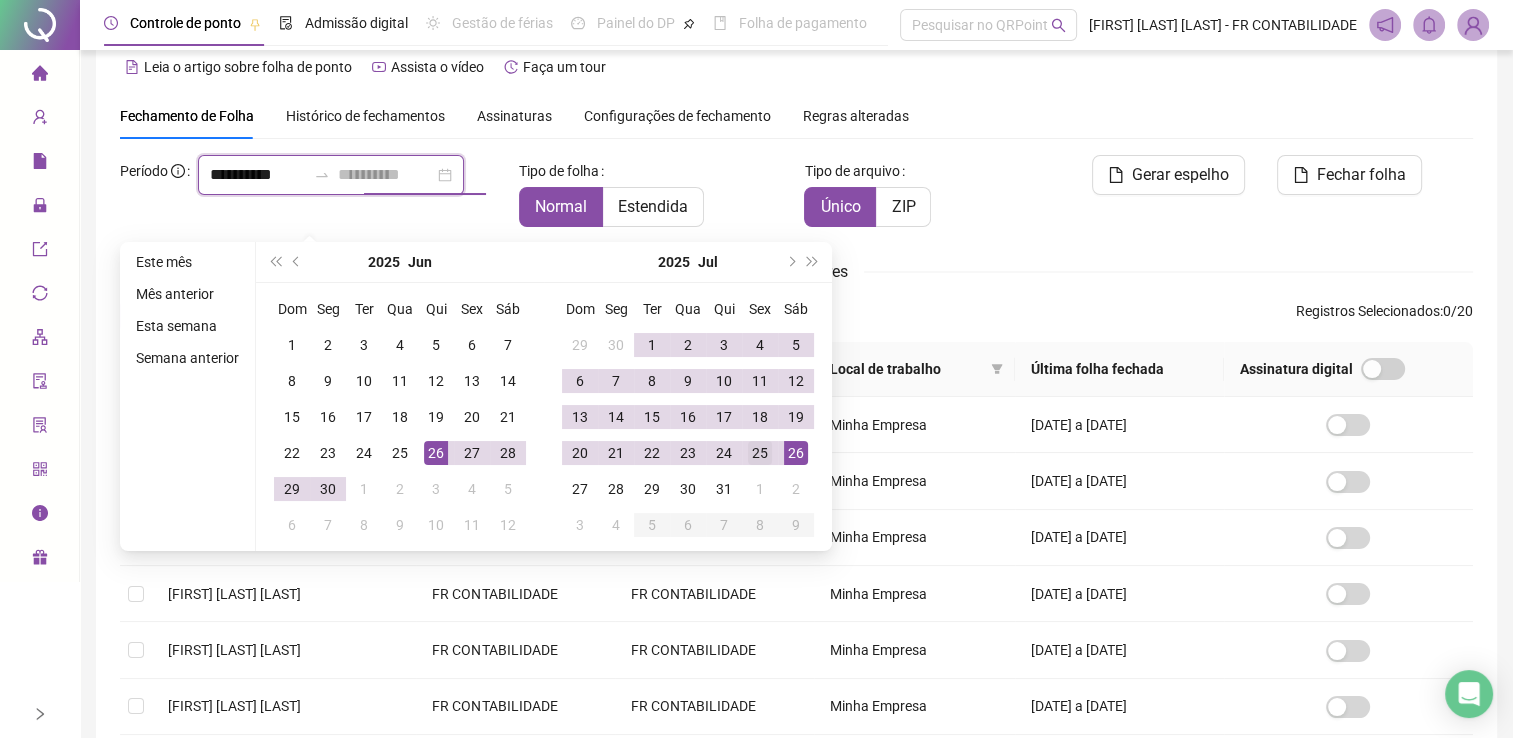 type on "**********" 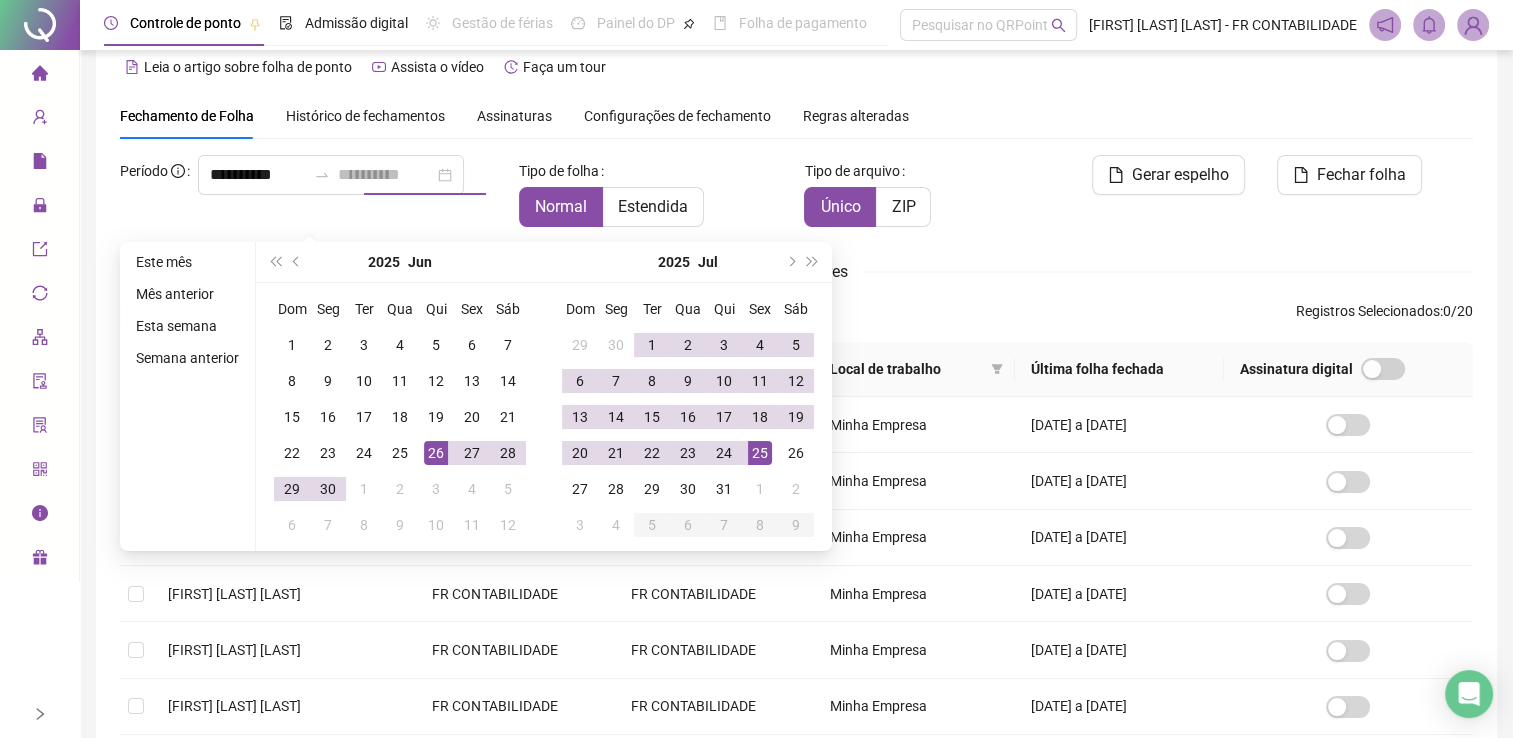 click on "25" at bounding box center (760, 453) 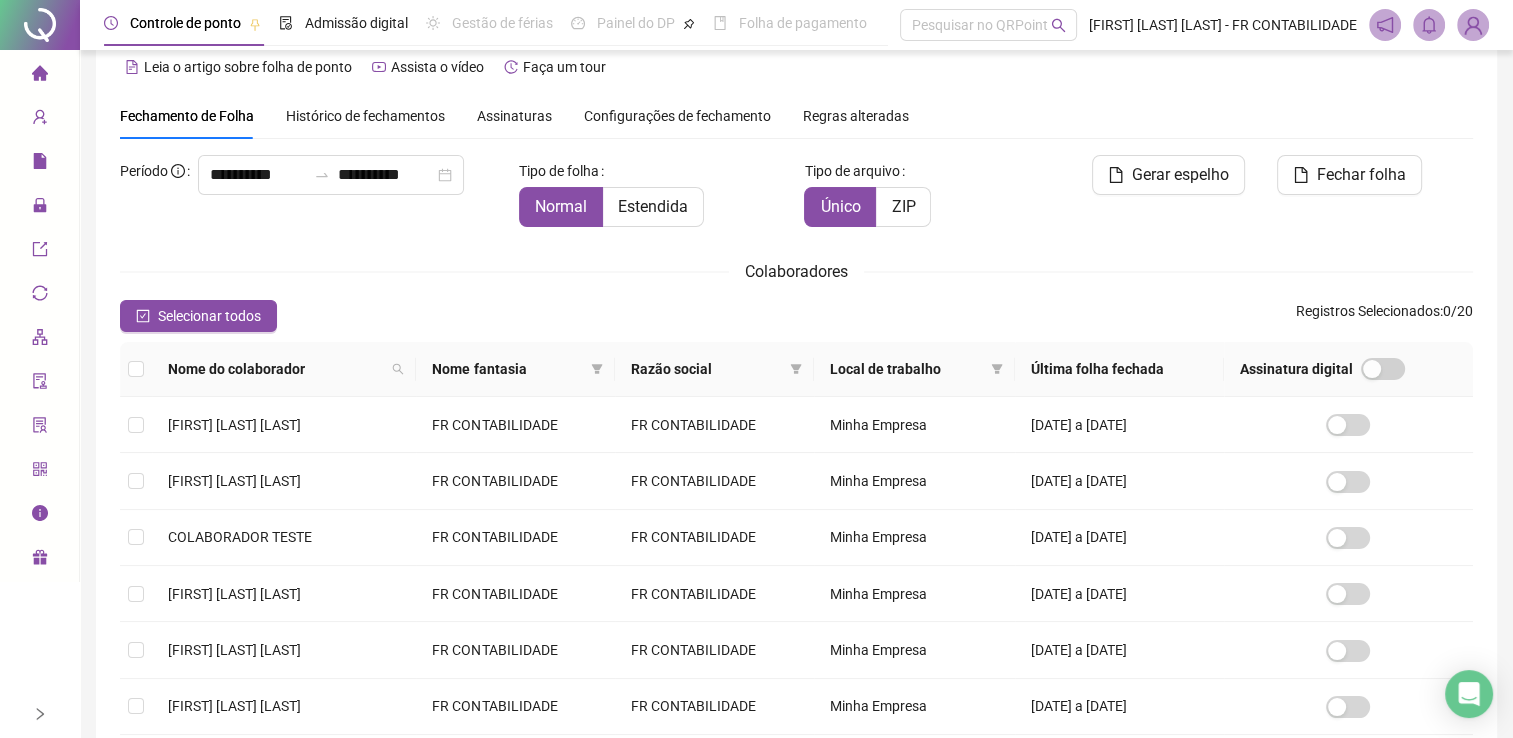 click on "Selecionar todos Registros Selecionados :  0 / 20" at bounding box center [796, 316] 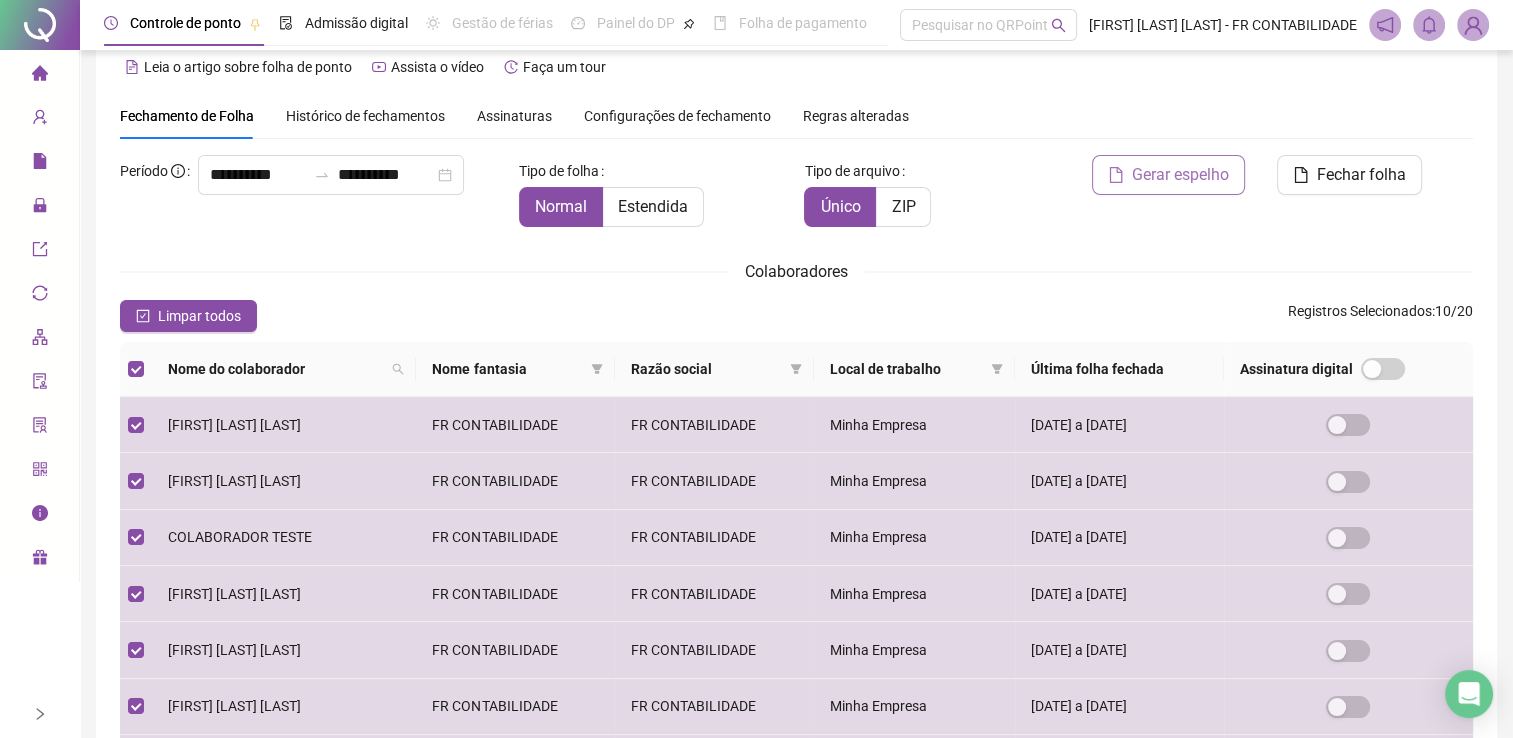 click on "Gerar espelho" at bounding box center (1180, 175) 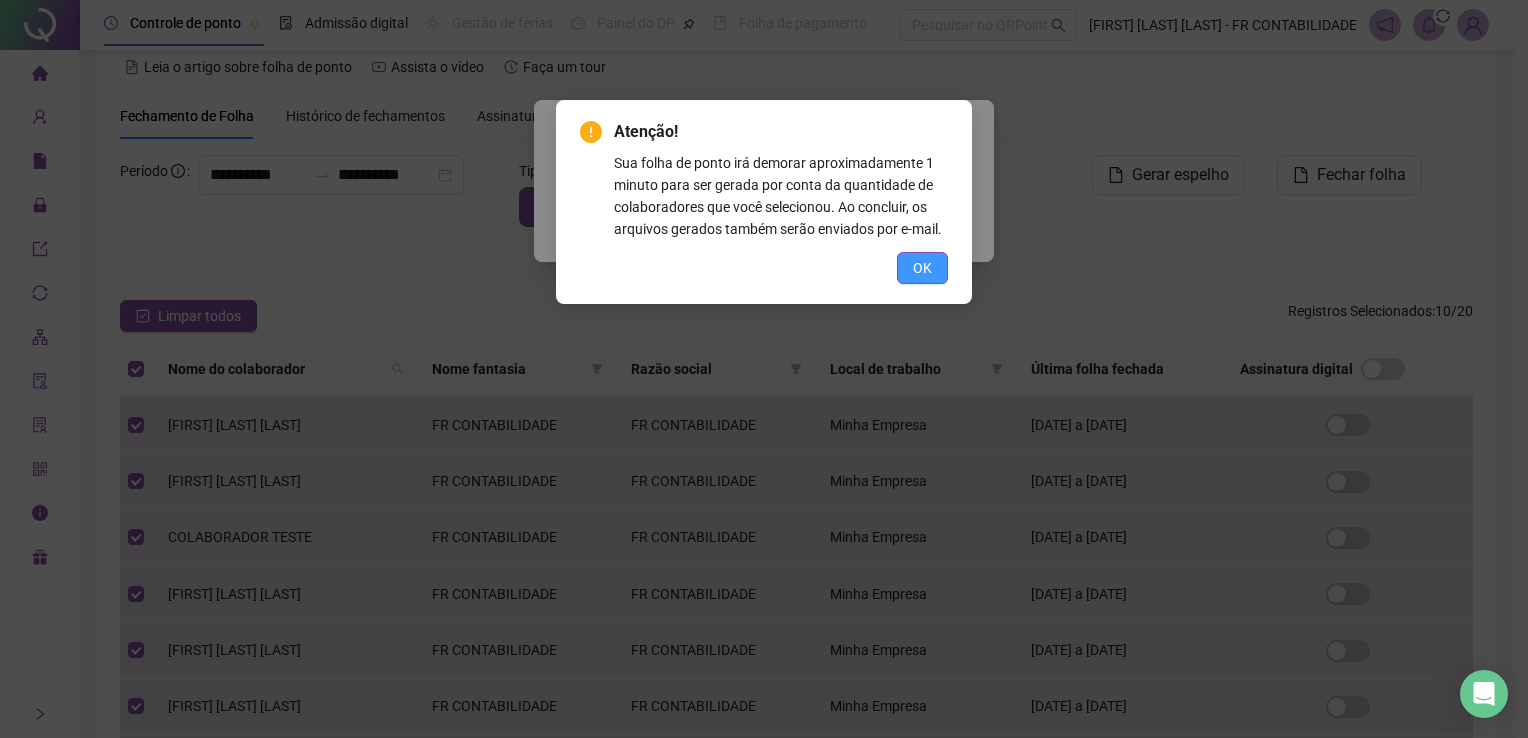 click on "OK" at bounding box center (922, 268) 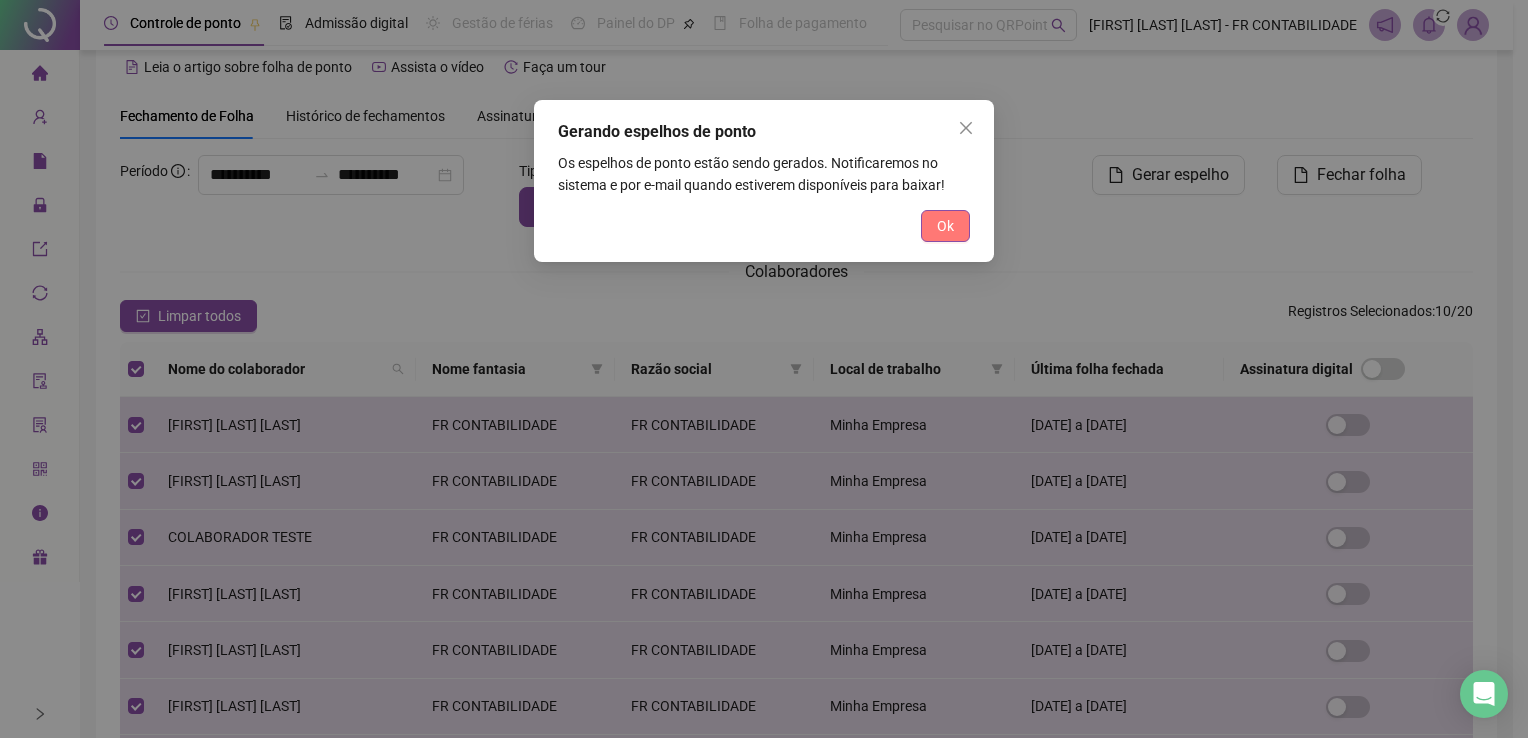 click on "Ok" at bounding box center (945, 226) 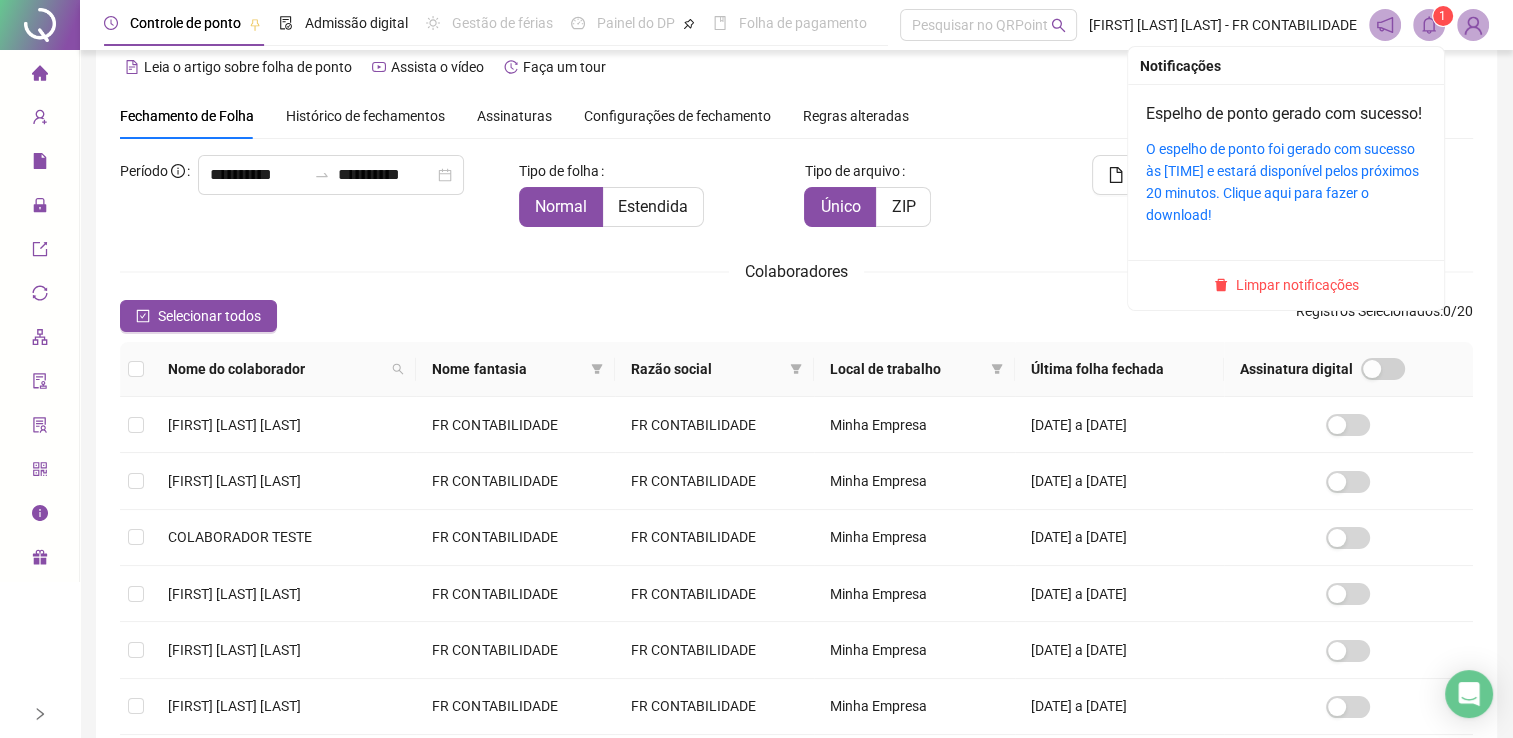 click on "O espelho de ponto foi gerado com sucesso às [TIME] e estará disponível pelos próximos 20 minutos.
Clique aqui para fazer o download!" at bounding box center (1286, 182) 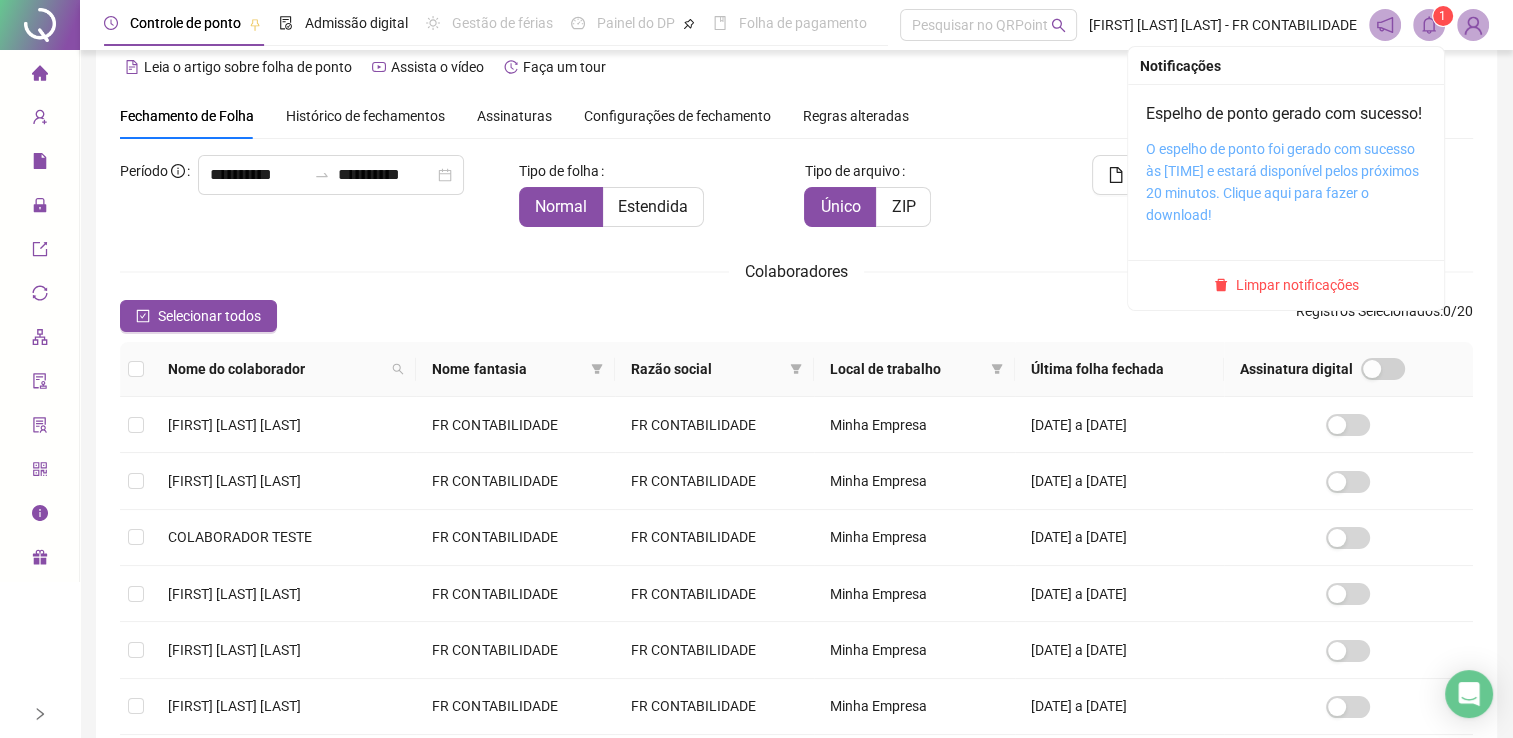 click on "O espelho de ponto foi gerado com sucesso às [TIME] e estará disponível pelos próximos 20 minutos.
Clique aqui para fazer o download!" at bounding box center (1282, 182) 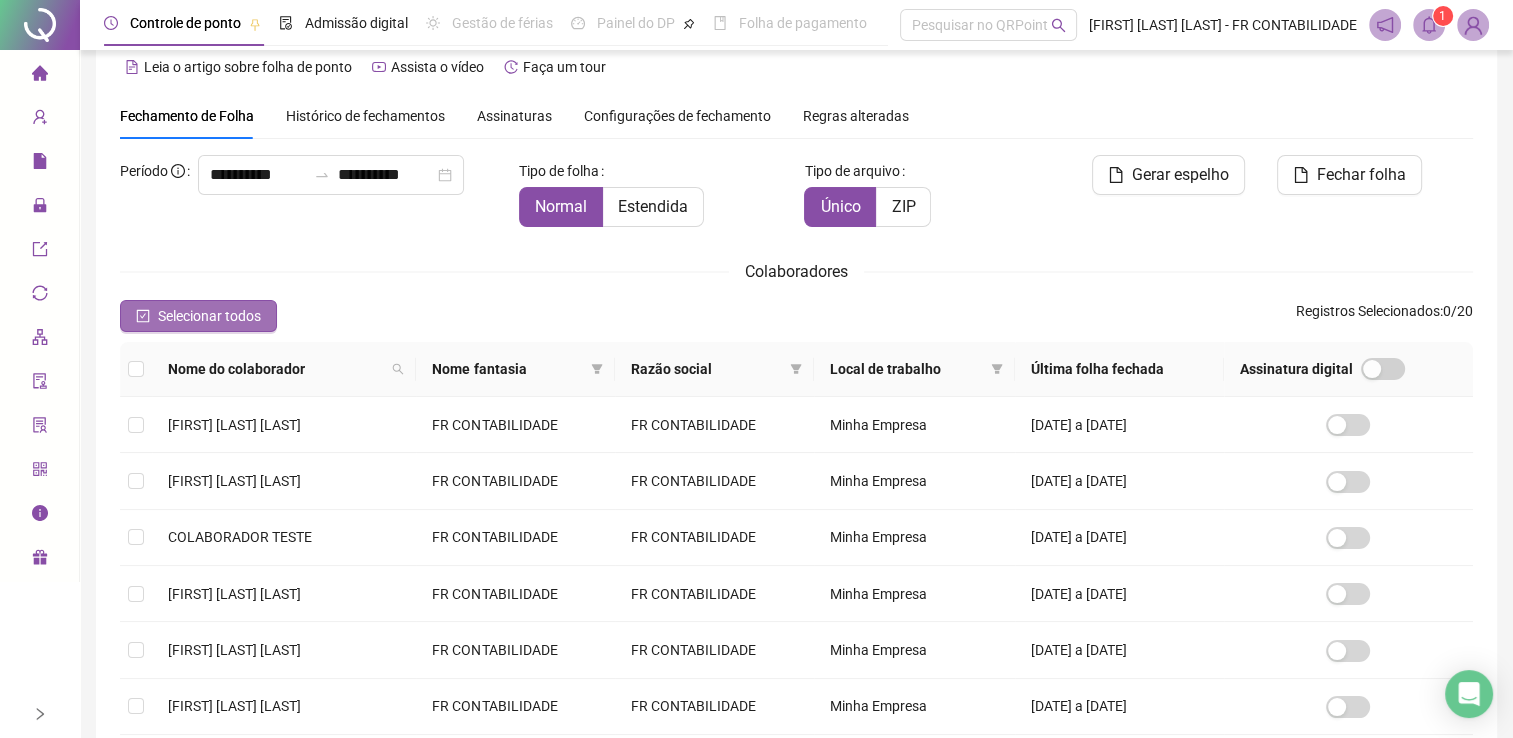 click on "Selecionar todos" at bounding box center [209, 316] 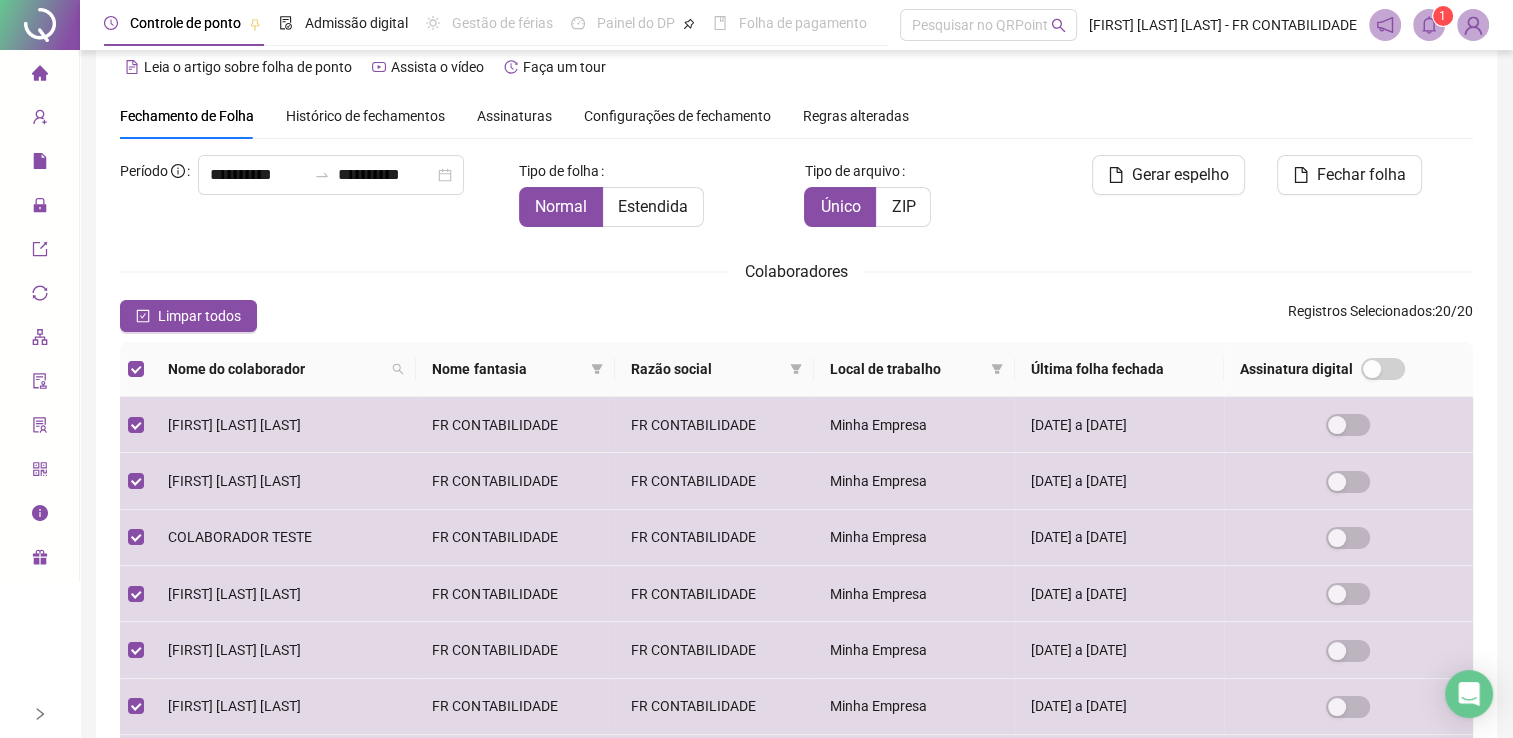 click on "Gerar espelho" at bounding box center (1139, 199) 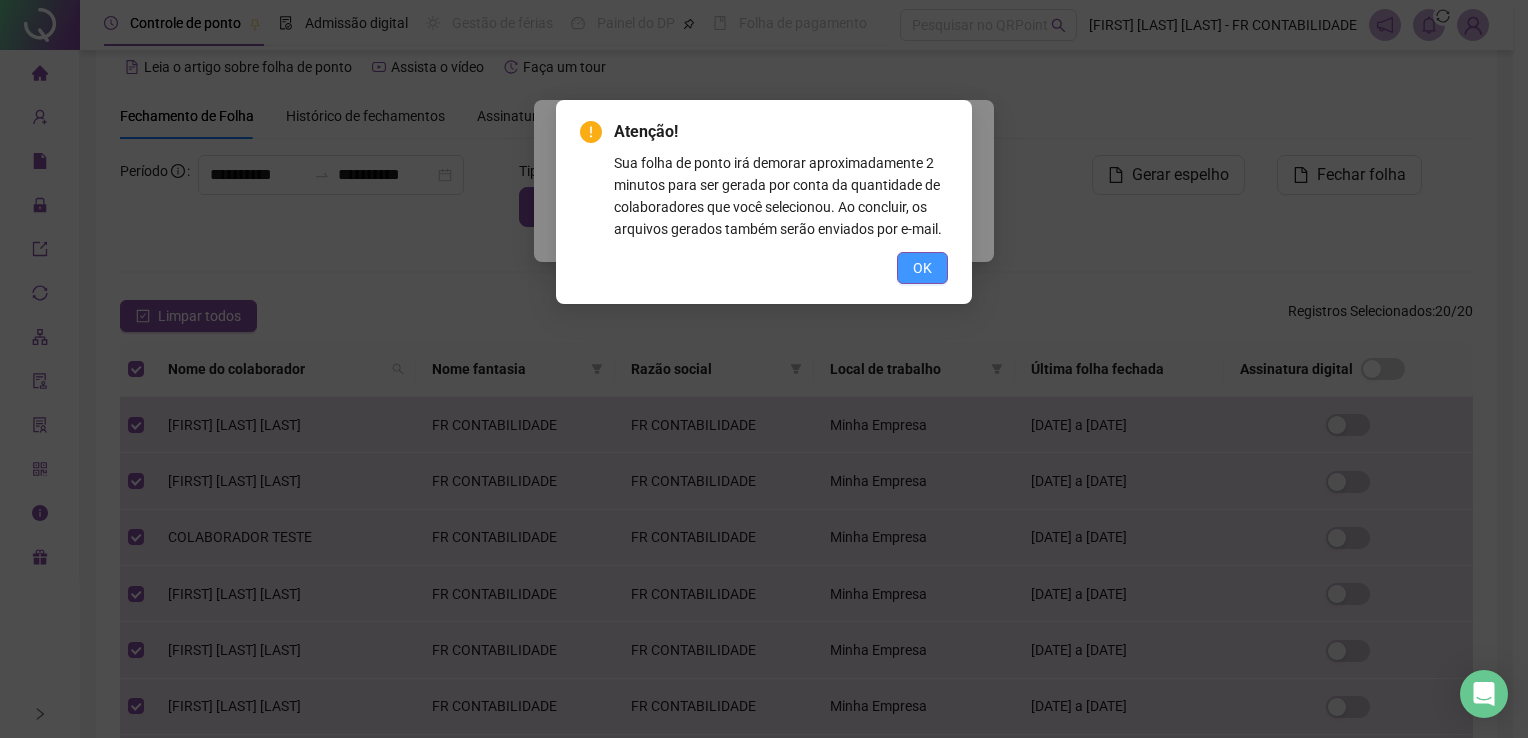 click on "OK" at bounding box center (922, 268) 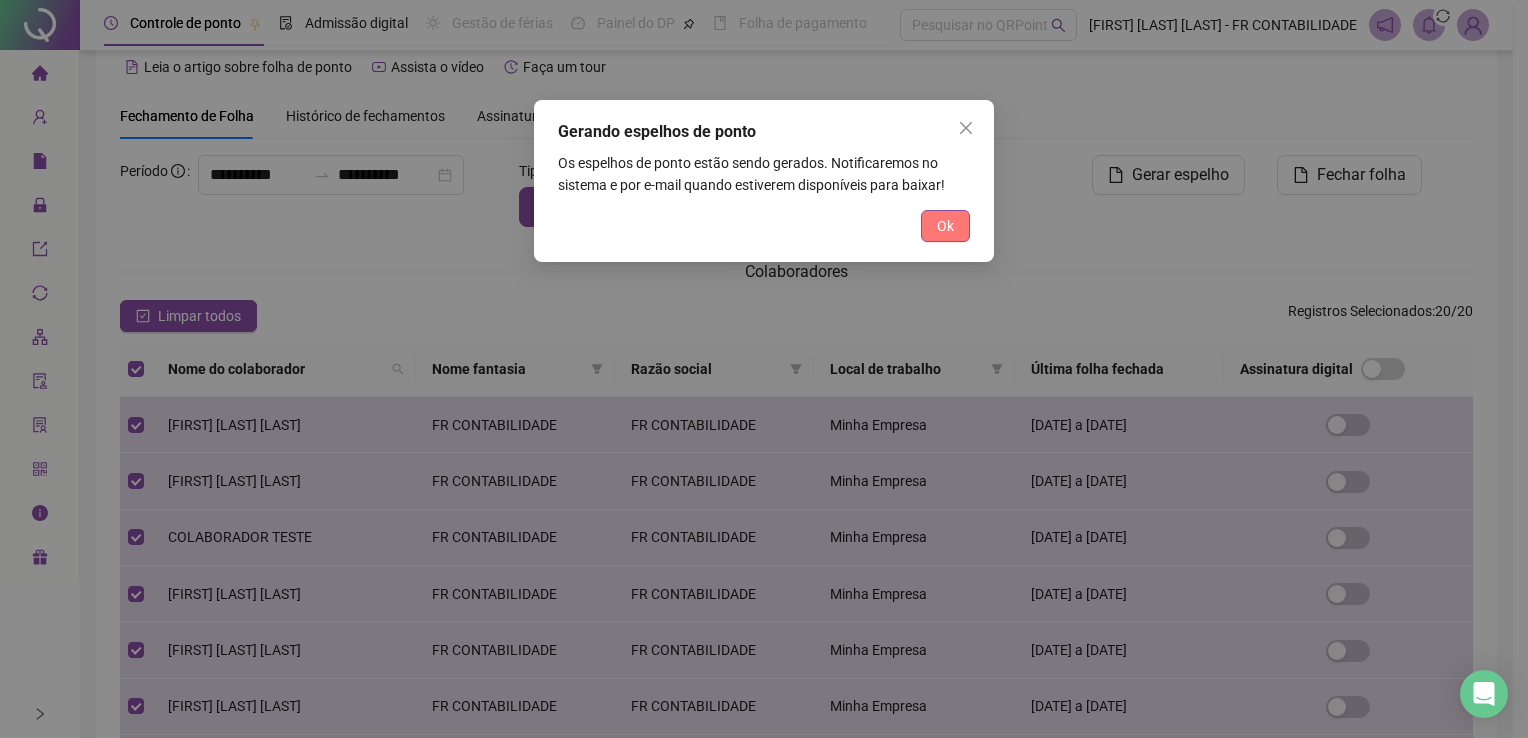 click on "Ok" at bounding box center (945, 226) 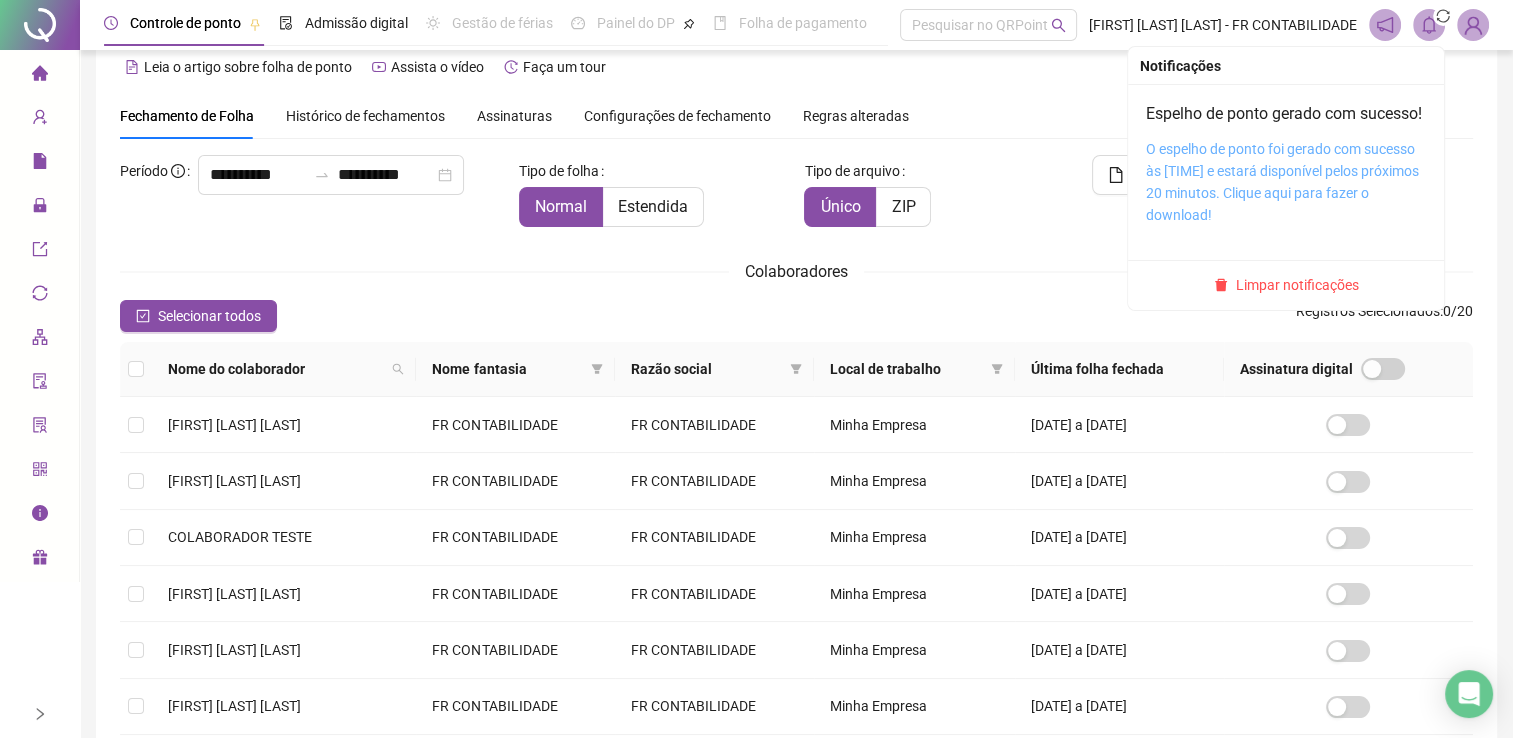 click on "O espelho de ponto foi gerado com sucesso às [TIME] e estará disponível pelos próximos 20 minutos.
Clique aqui para fazer o download!" at bounding box center [1282, 182] 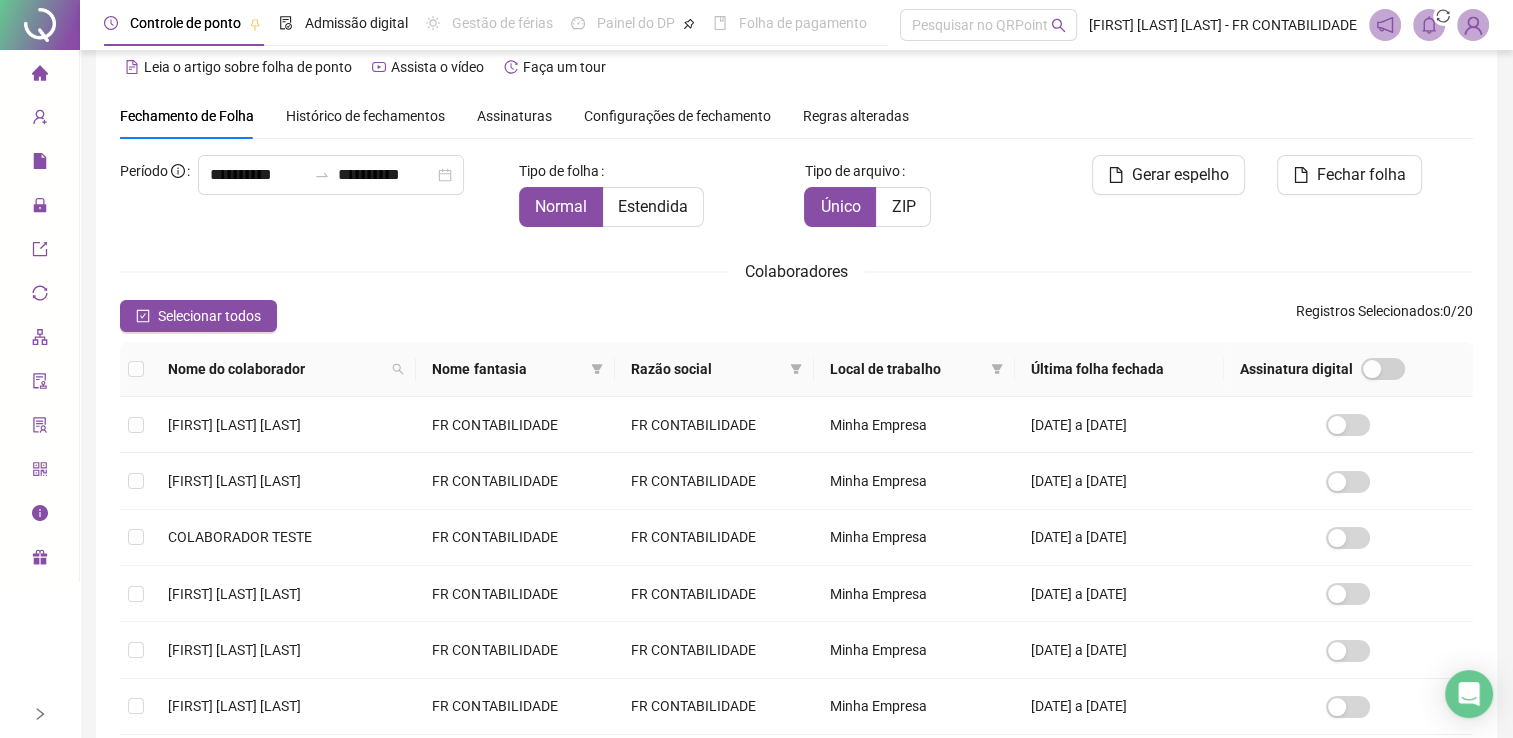 click on "**********" at bounding box center [796, 542] 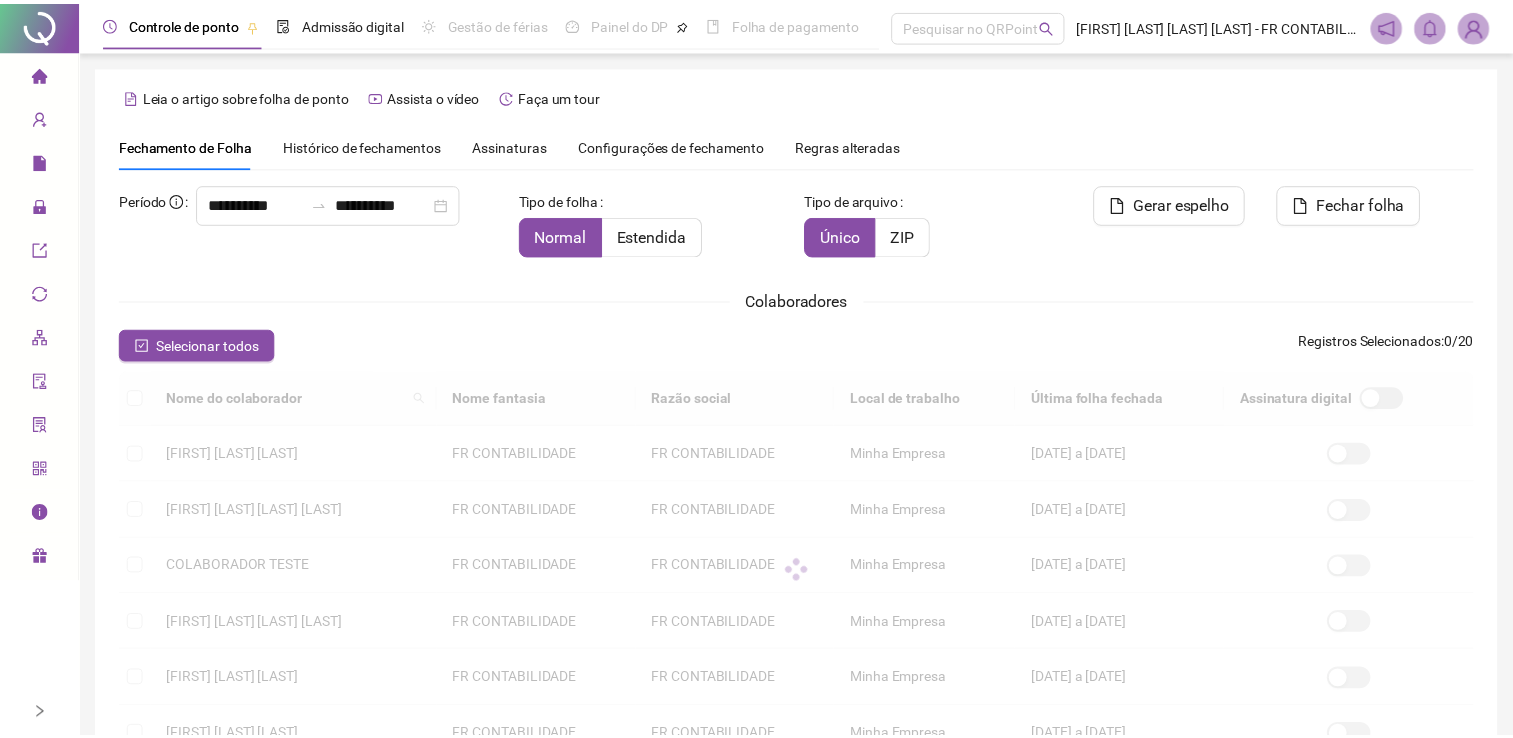 scroll, scrollTop: 29, scrollLeft: 0, axis: vertical 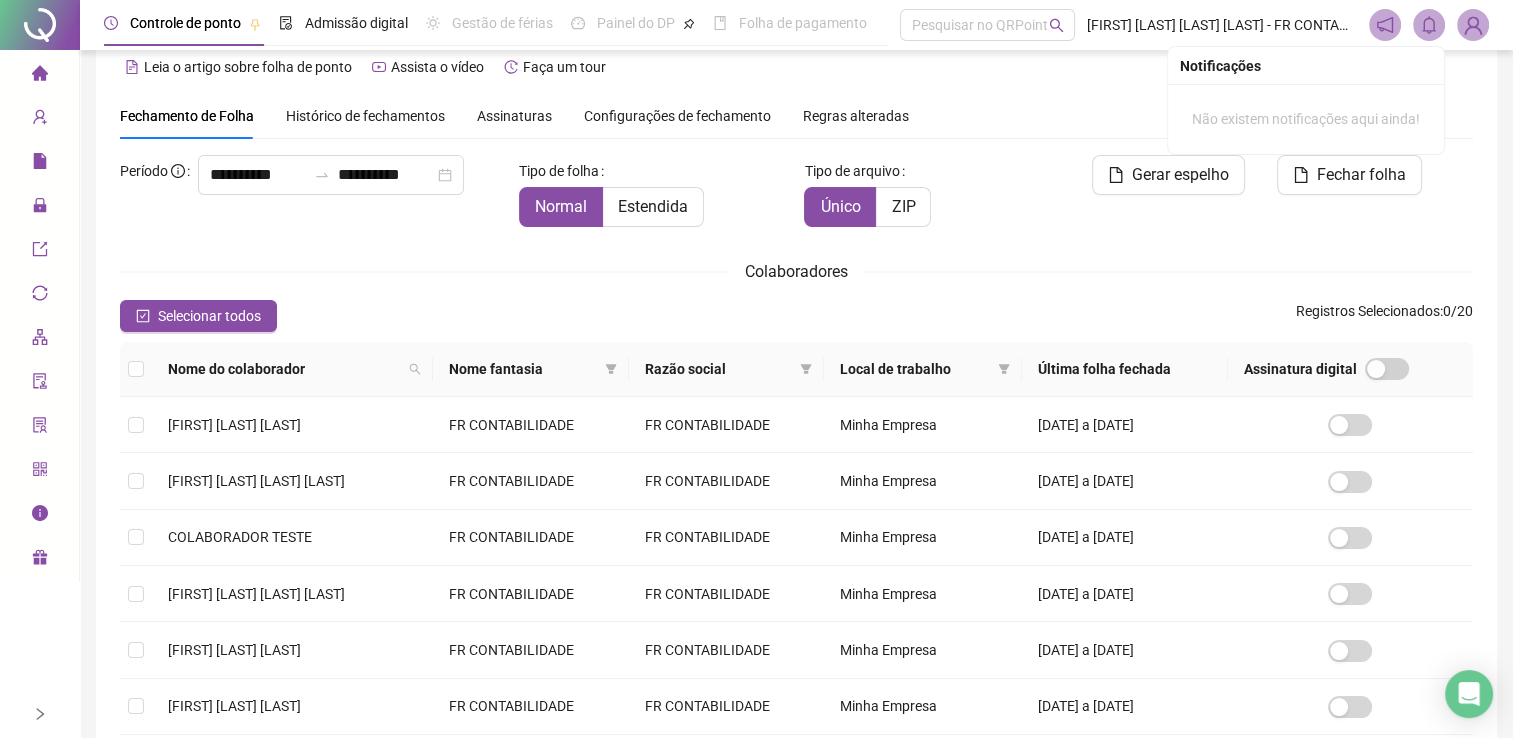 click 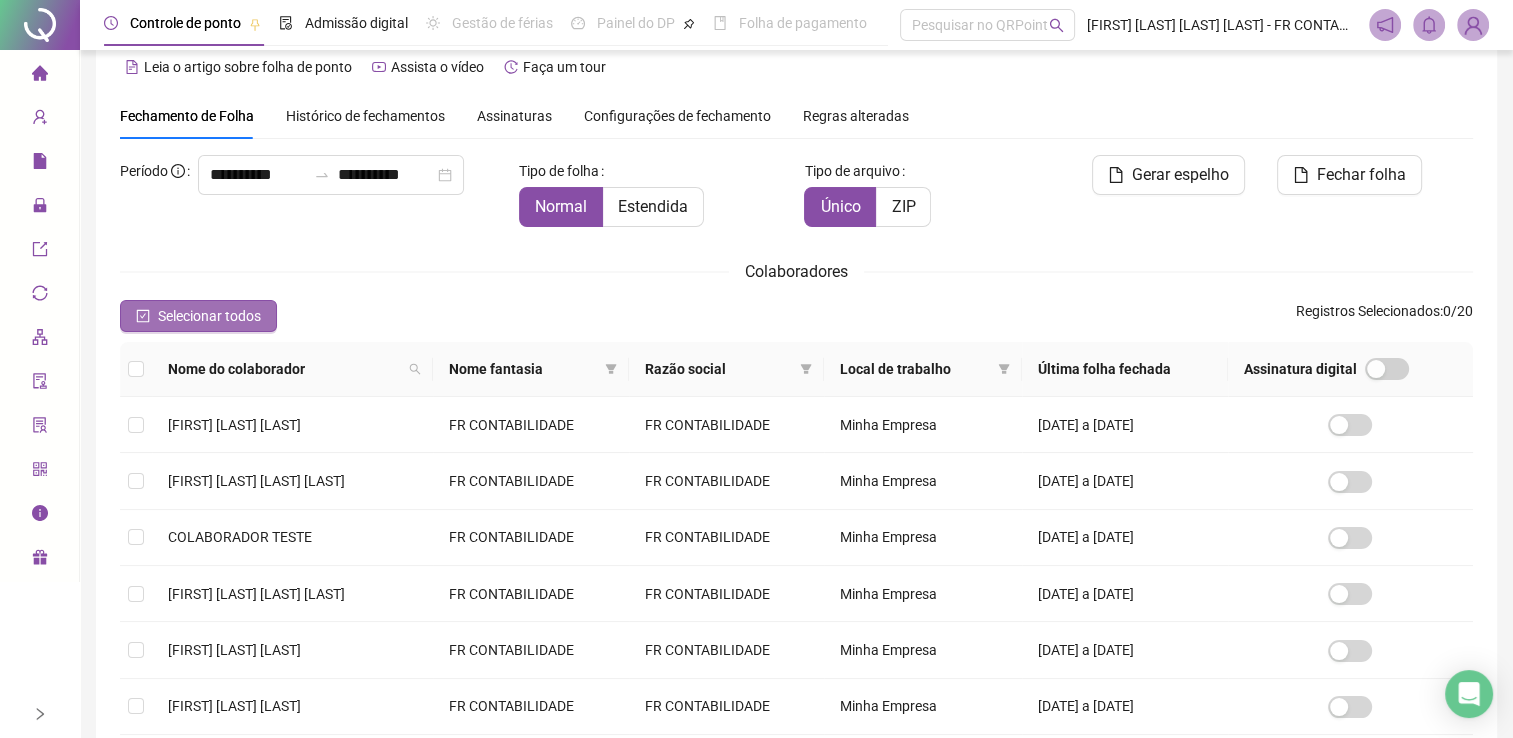 click on "Selecionar todos" at bounding box center [198, 316] 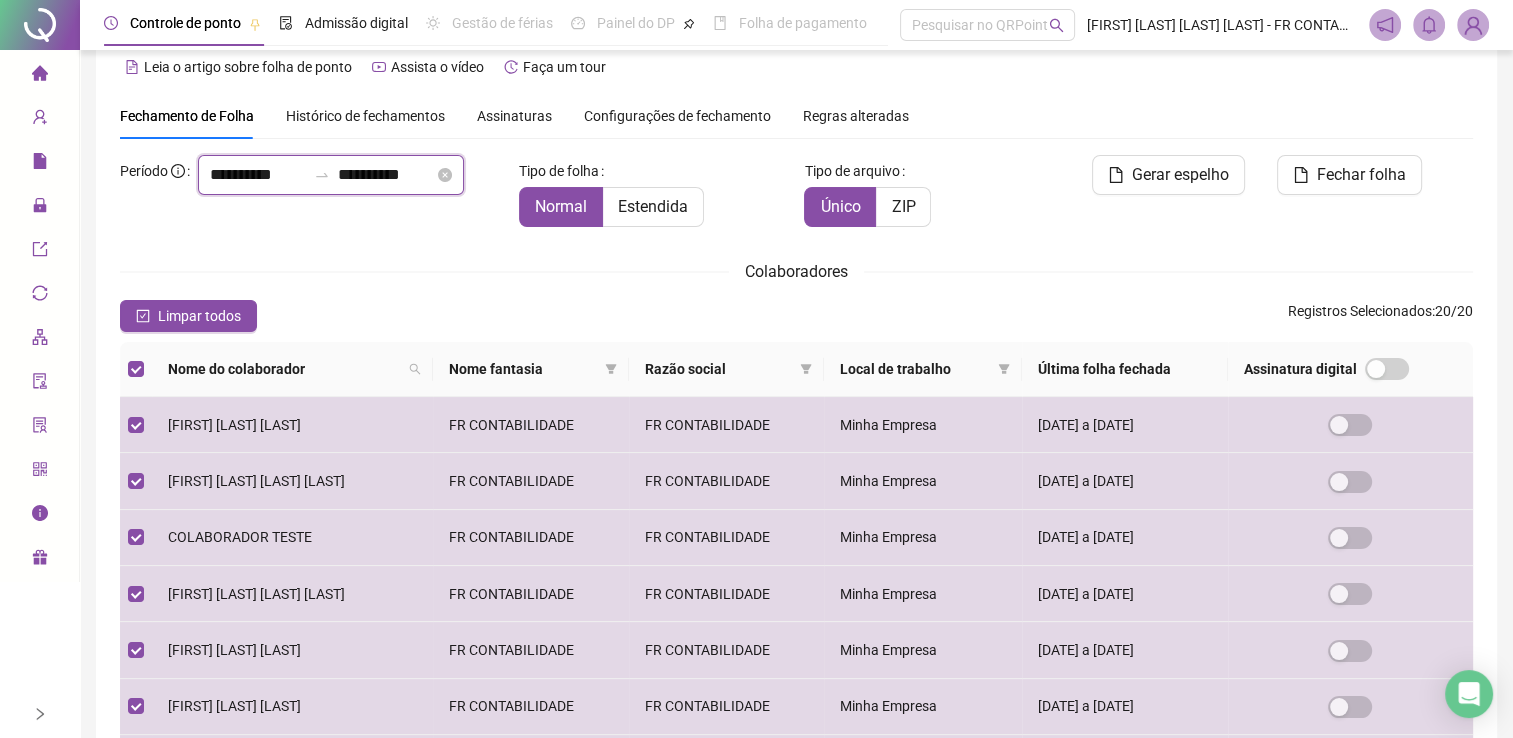 click on "**********" at bounding box center [258, 175] 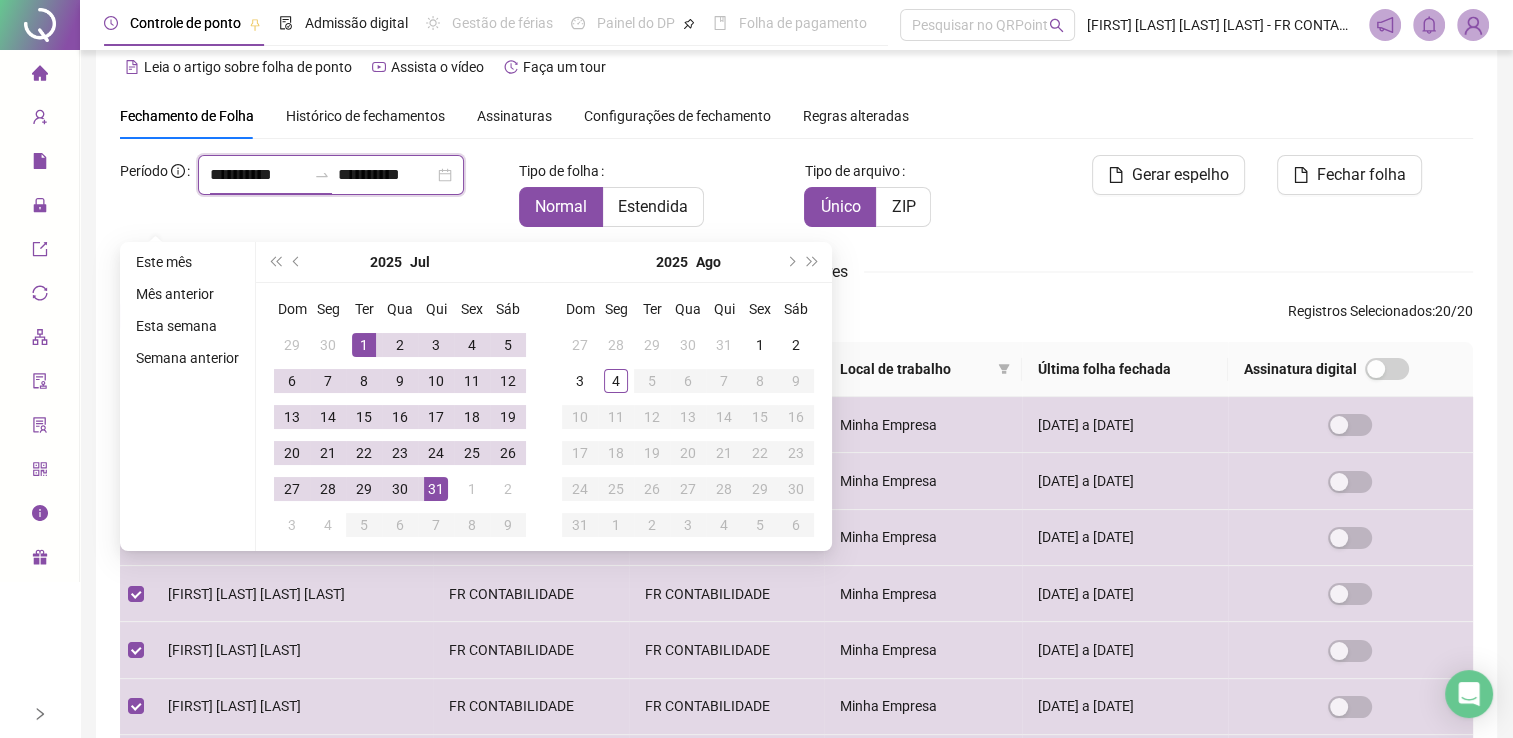 type on "**********" 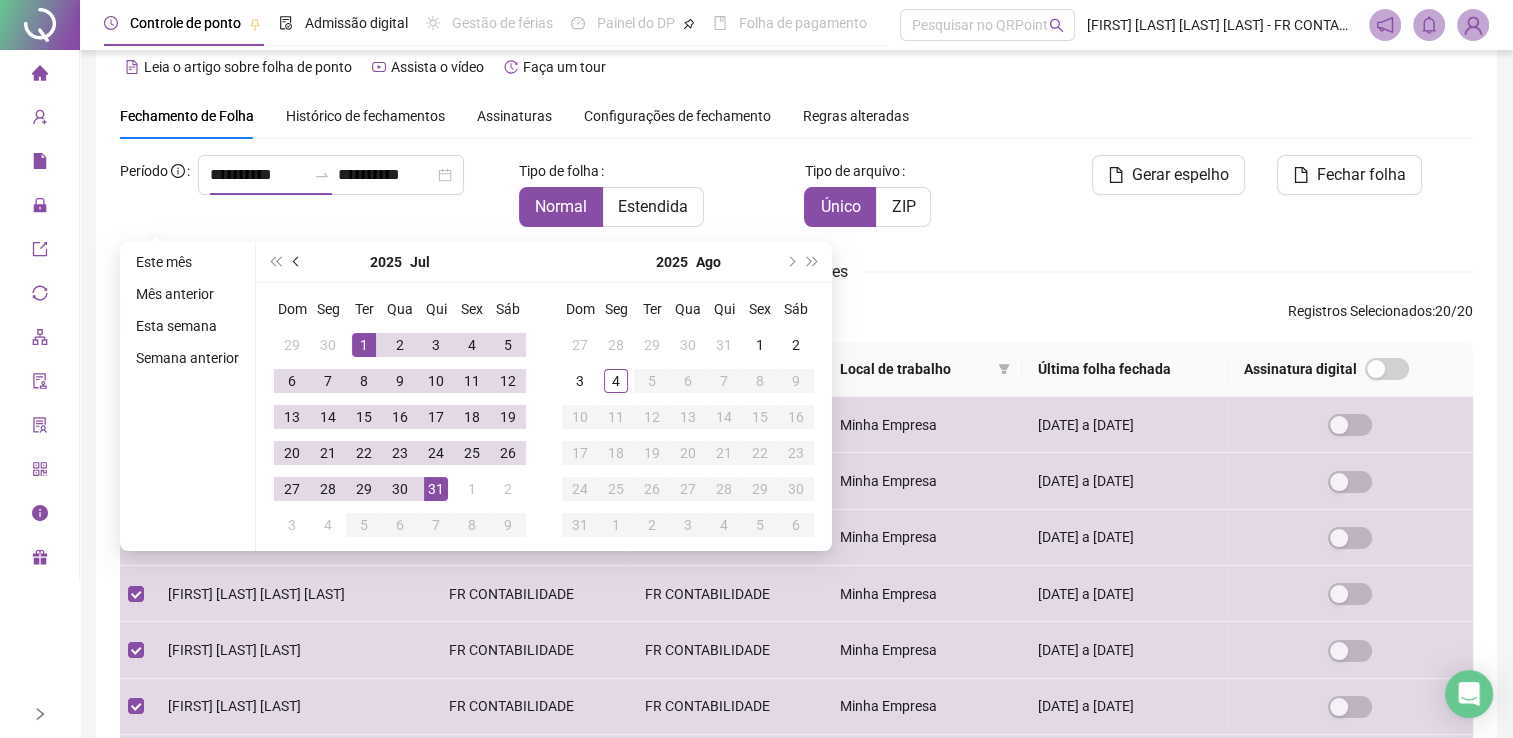 click at bounding box center (298, 262) 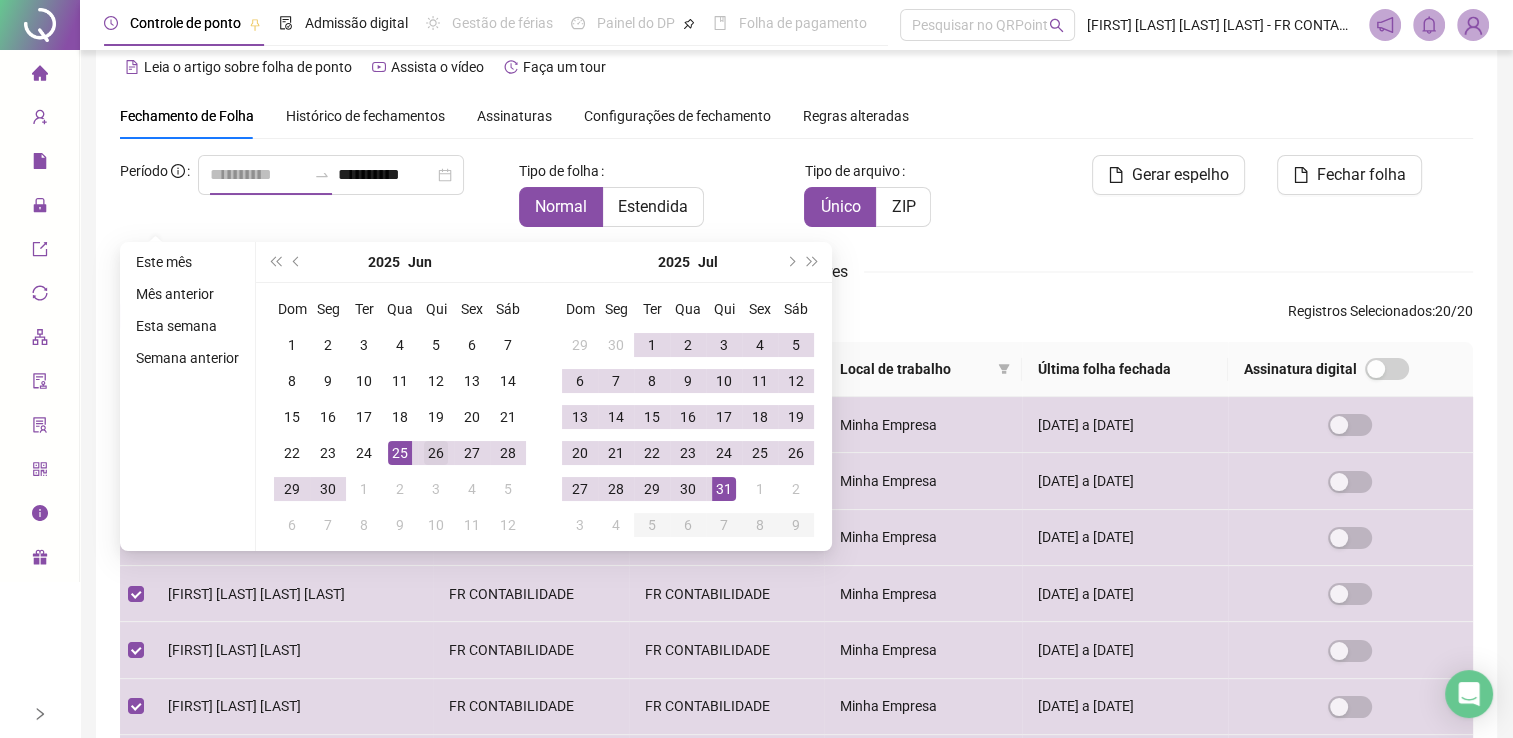 type on "**********" 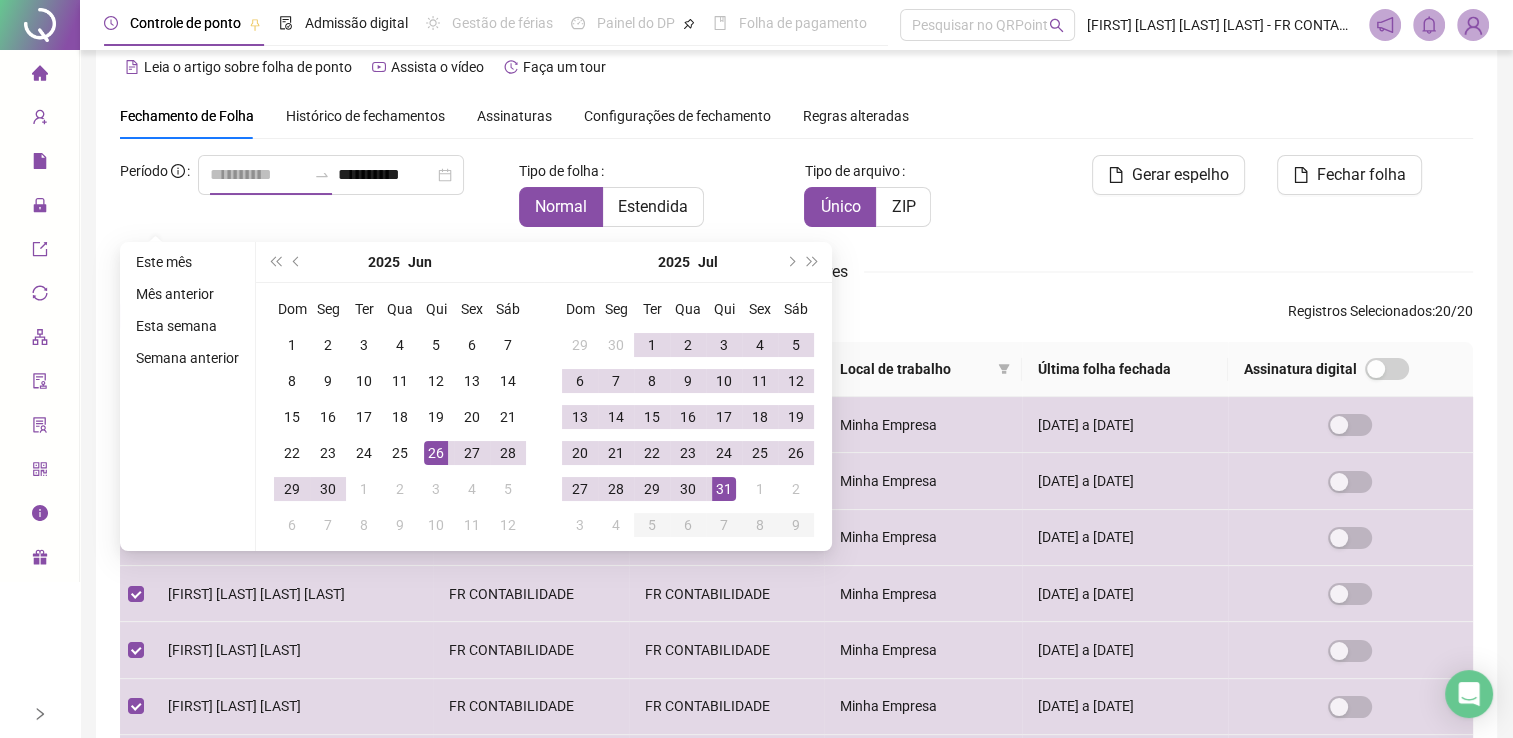 click on "26" at bounding box center [436, 453] 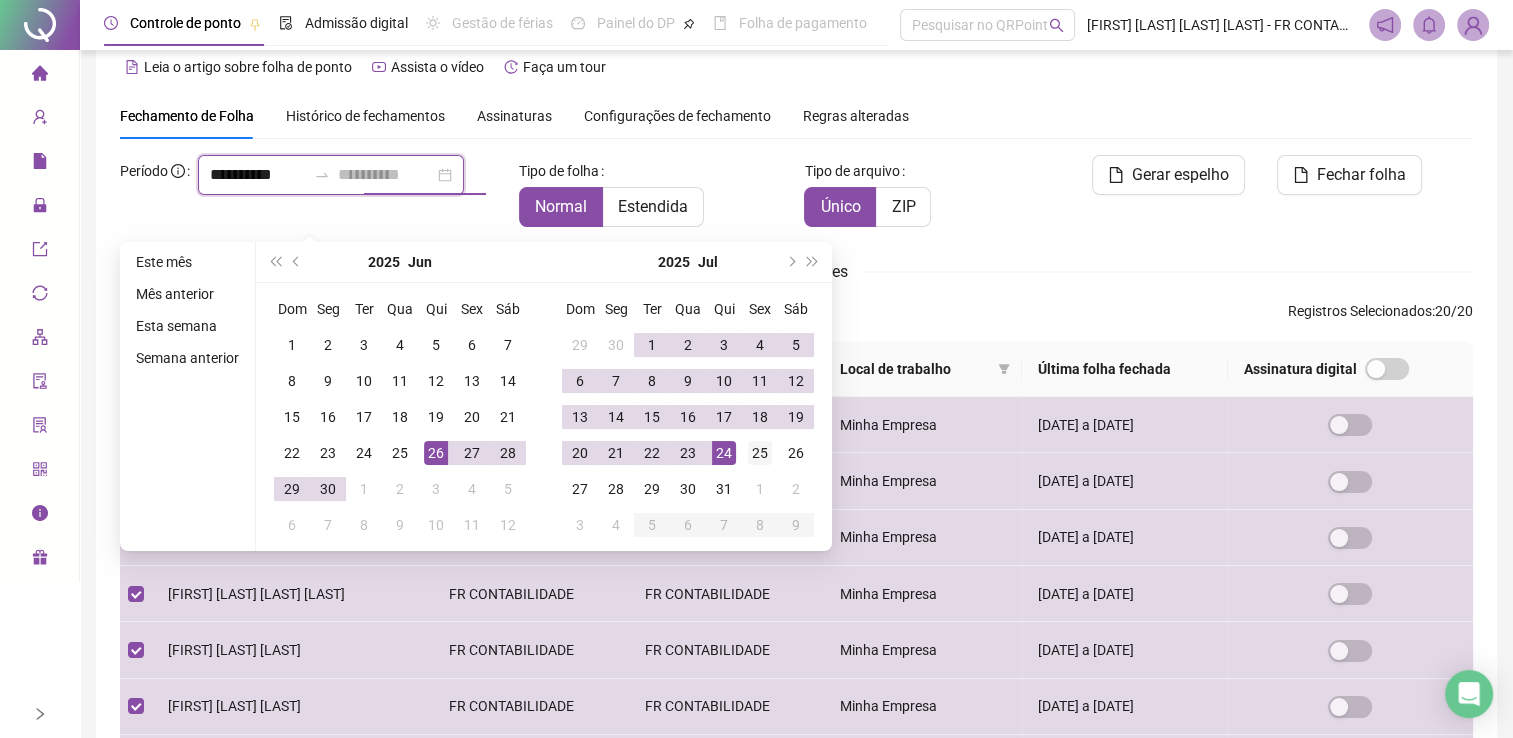 type on "**********" 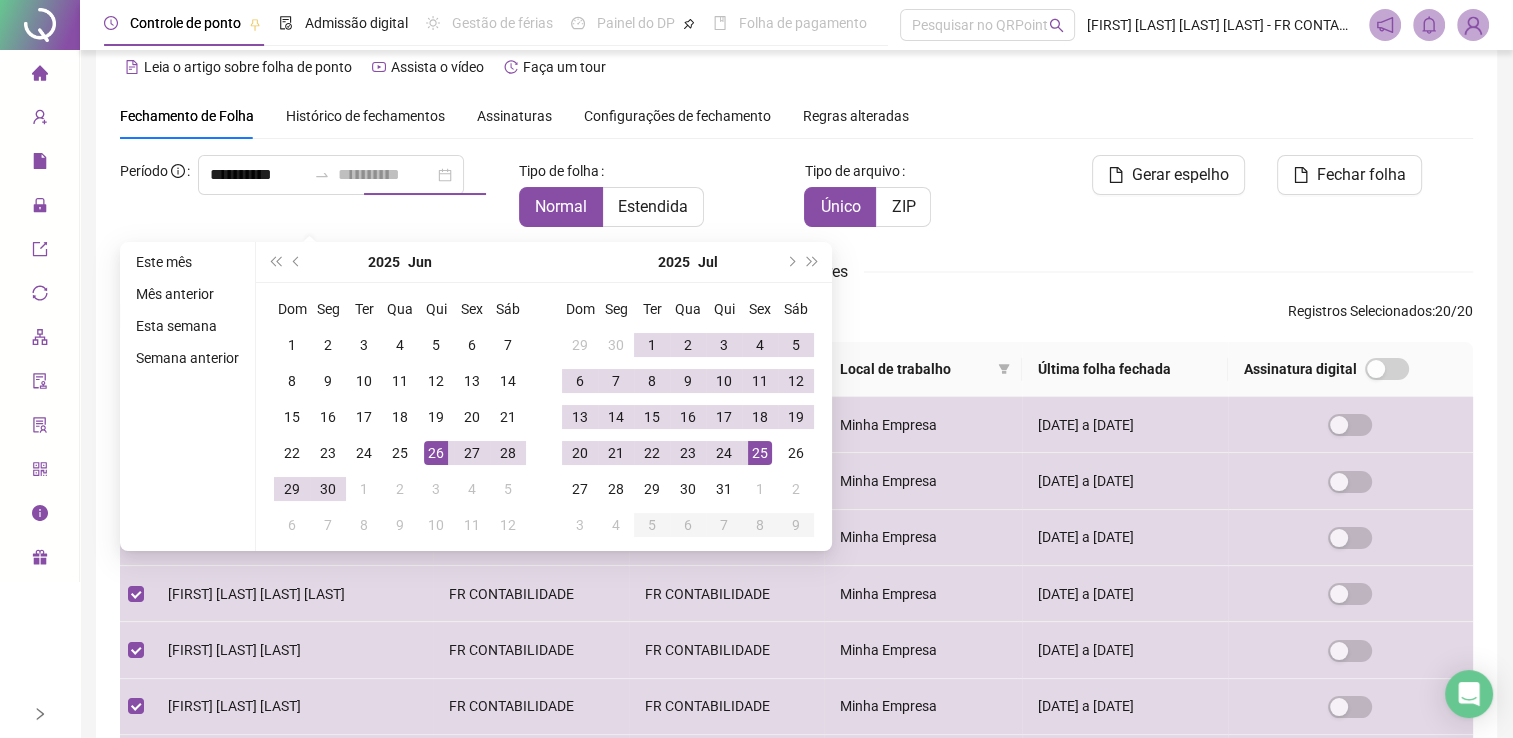 click on "25" at bounding box center (760, 453) 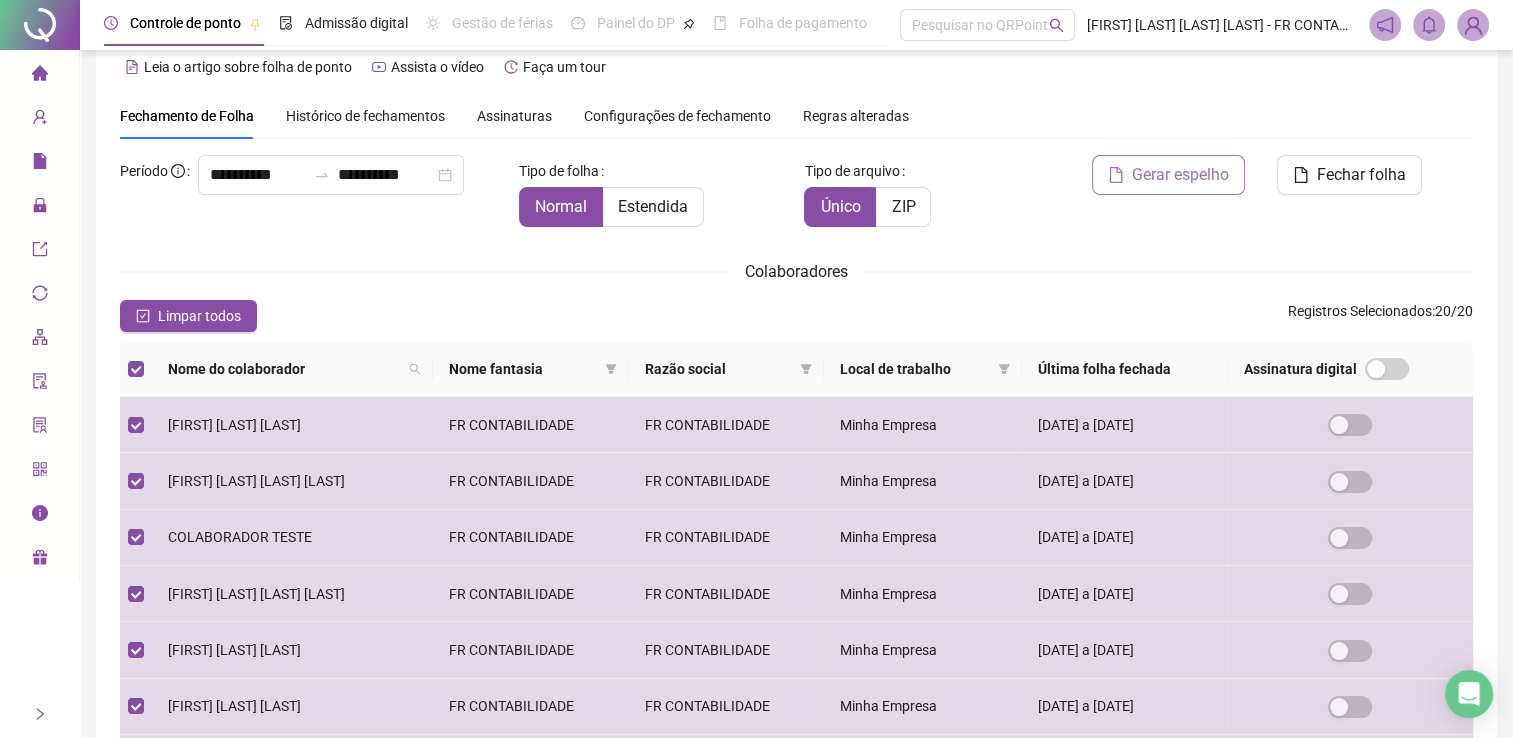 click on "Gerar espelho" at bounding box center (1180, 175) 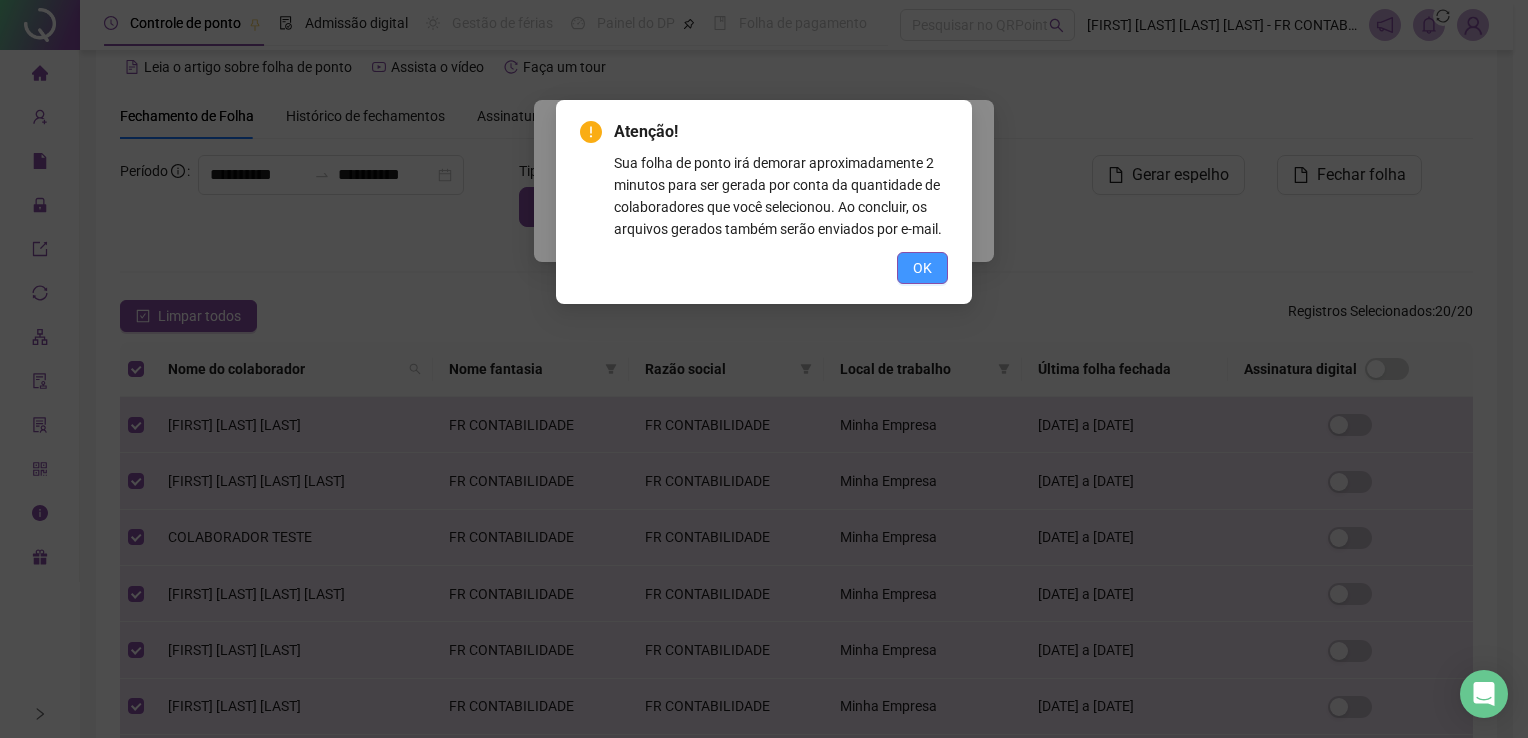 click on "OK" at bounding box center (922, 268) 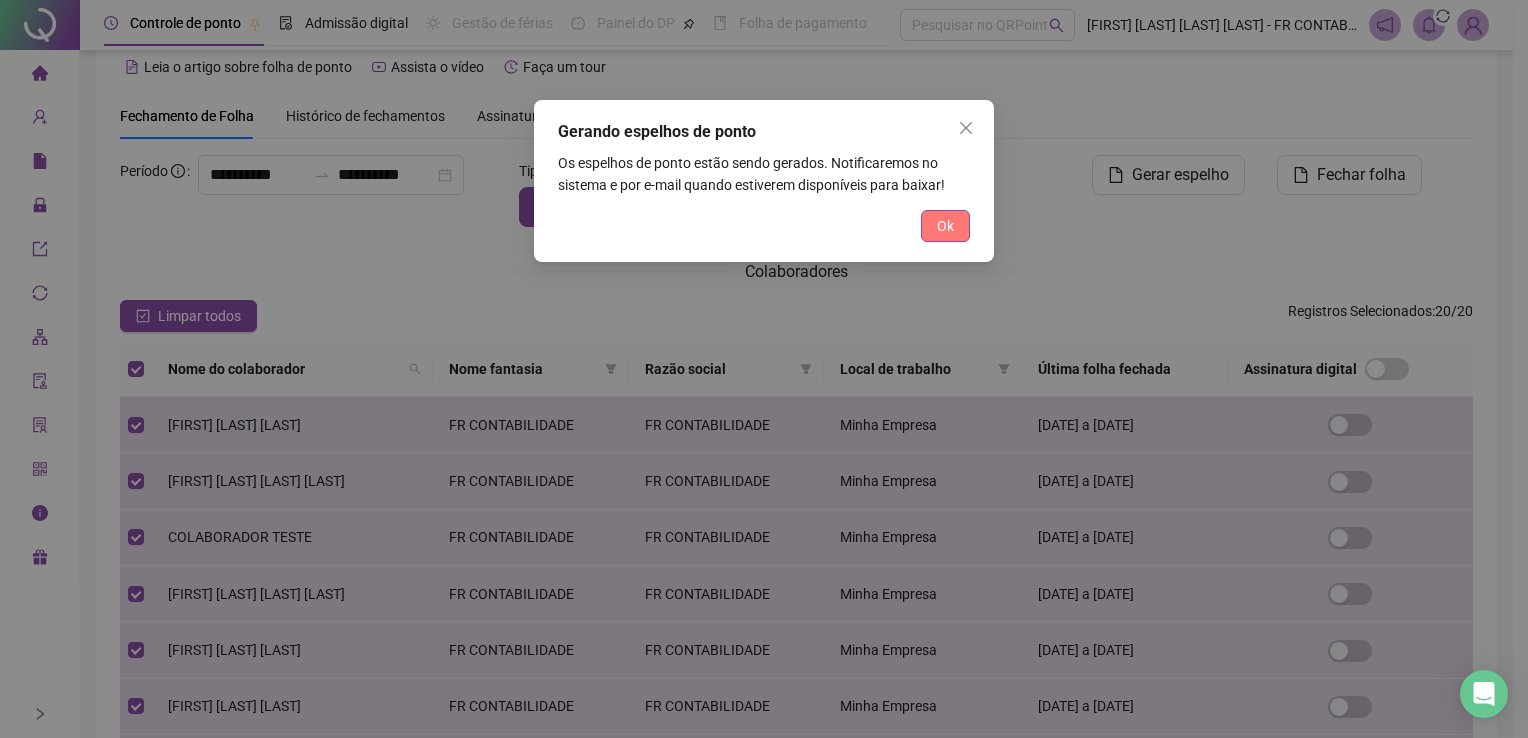 click on "Ok" at bounding box center [945, 226] 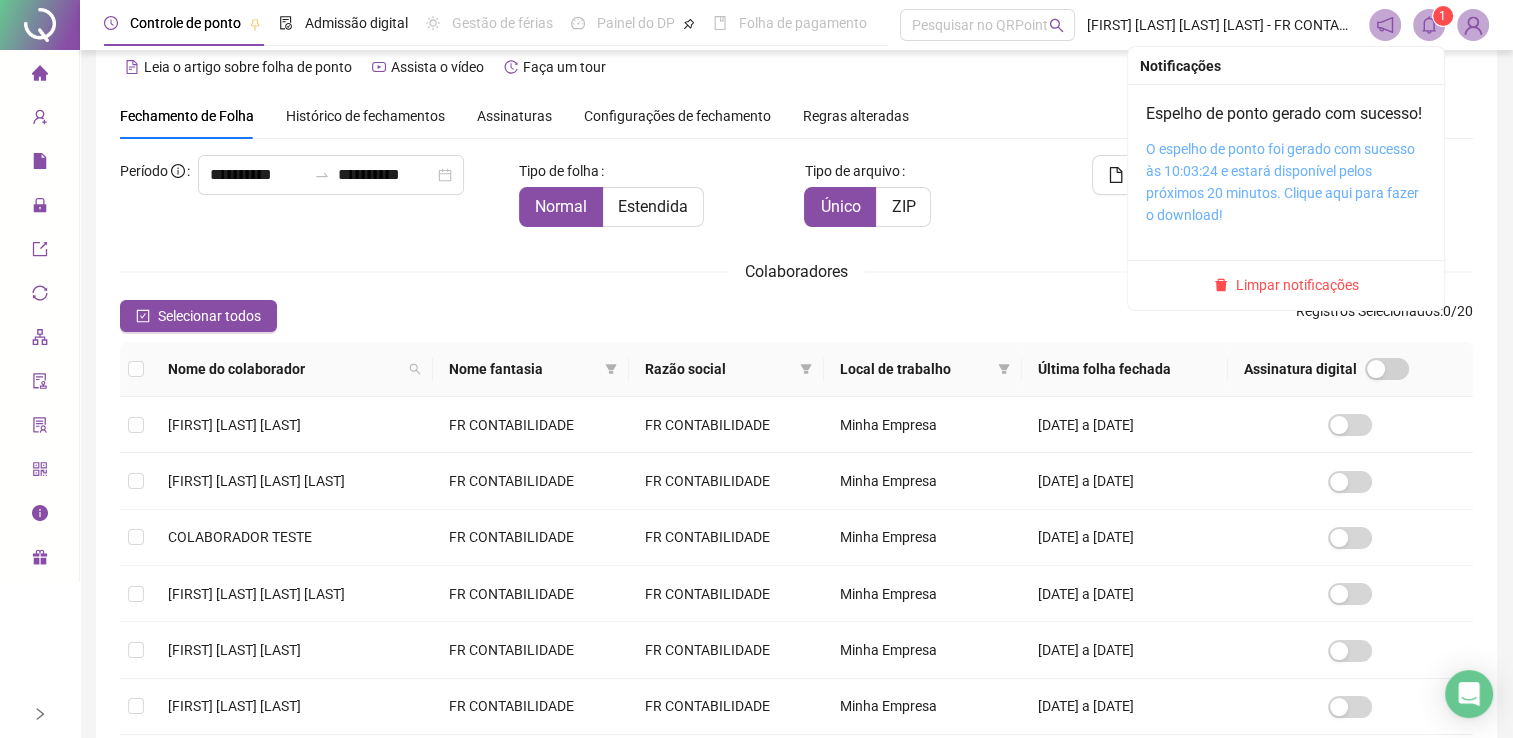 click on "O espelho de ponto foi gerado com sucesso às 10:03:24 e estará disponível pelos próximos 20 minutos.
Clique aqui para fazer o download!" at bounding box center [1282, 182] 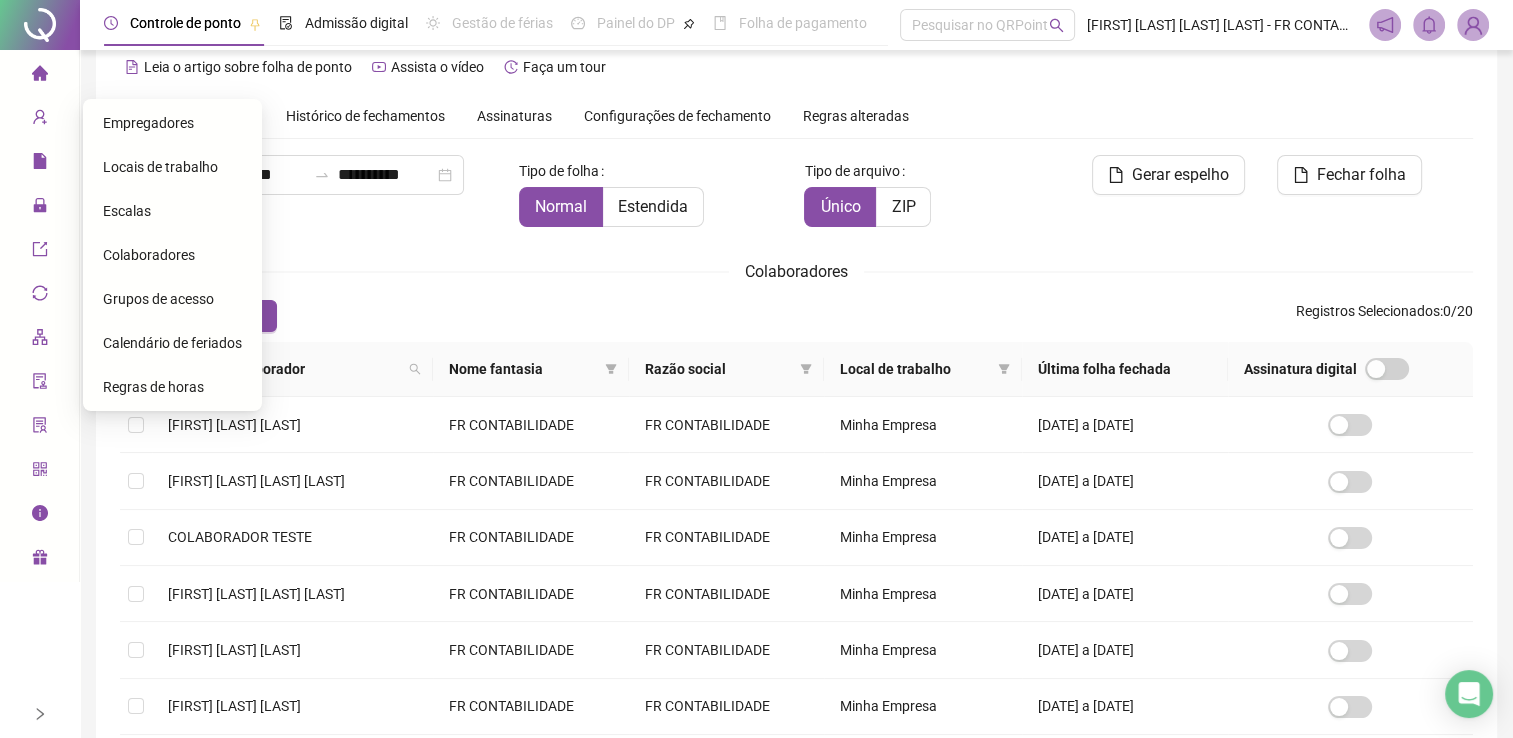 click on "Empregadores" at bounding box center (172, 123) 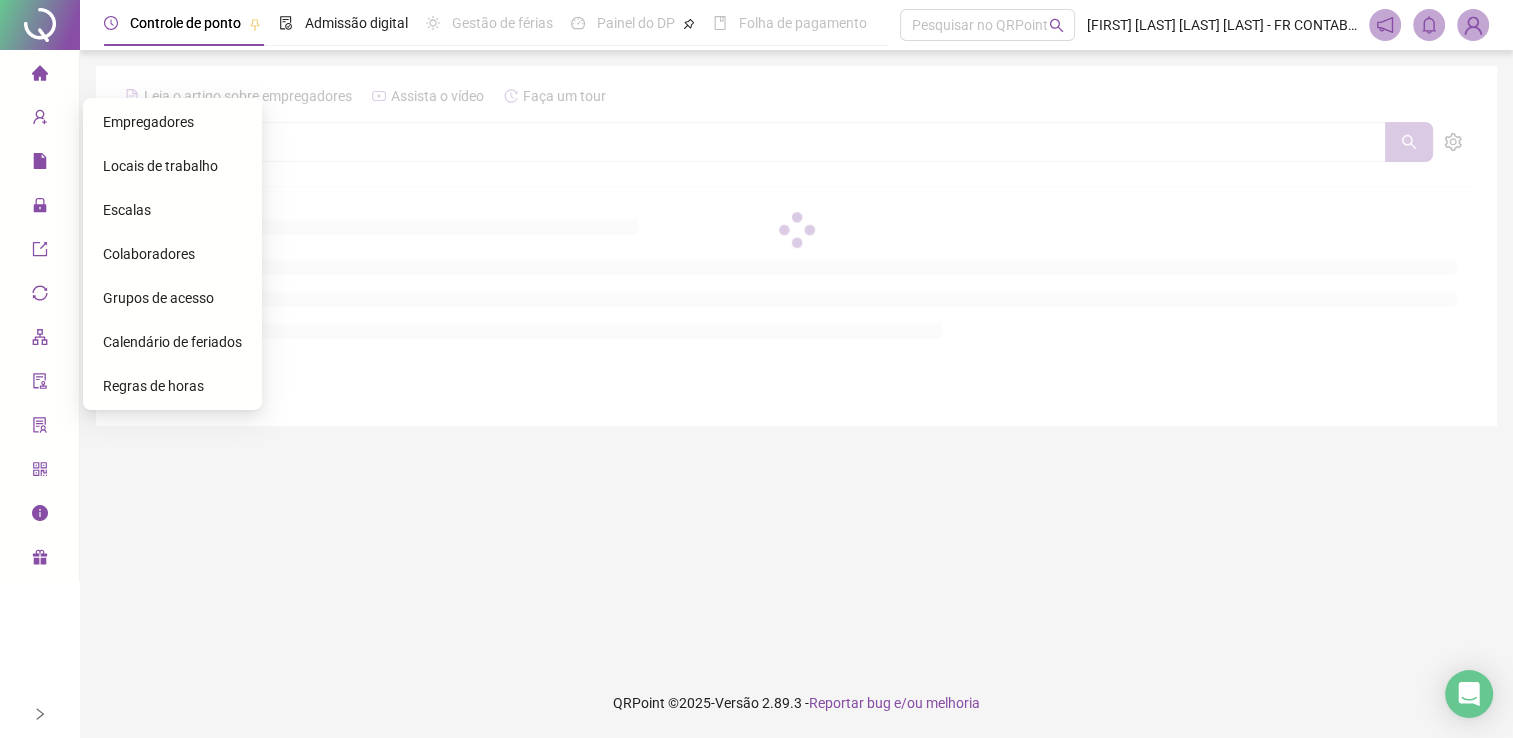 scroll, scrollTop: 0, scrollLeft: 0, axis: both 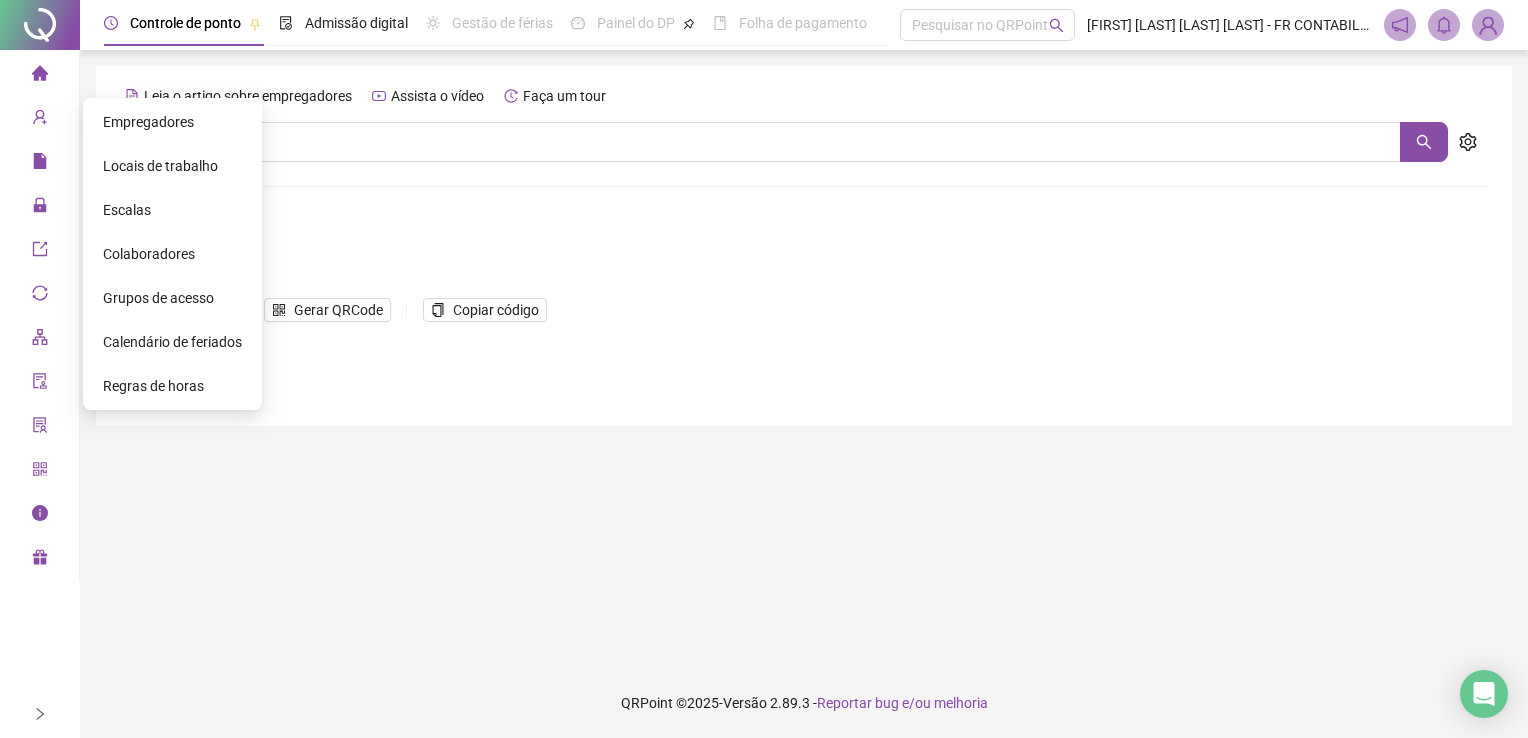 click on "Colaboradores" at bounding box center (149, 254) 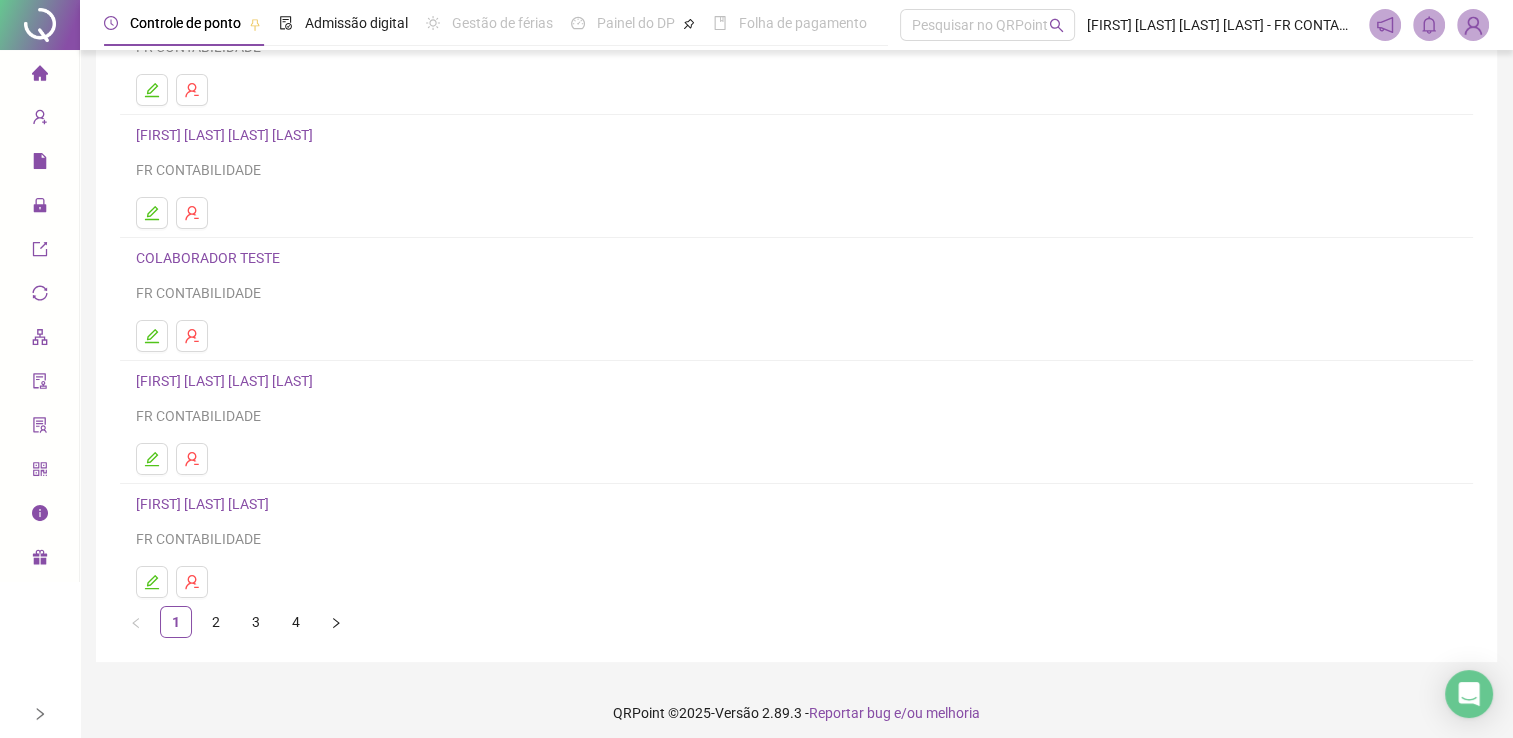 scroll, scrollTop: 228, scrollLeft: 0, axis: vertical 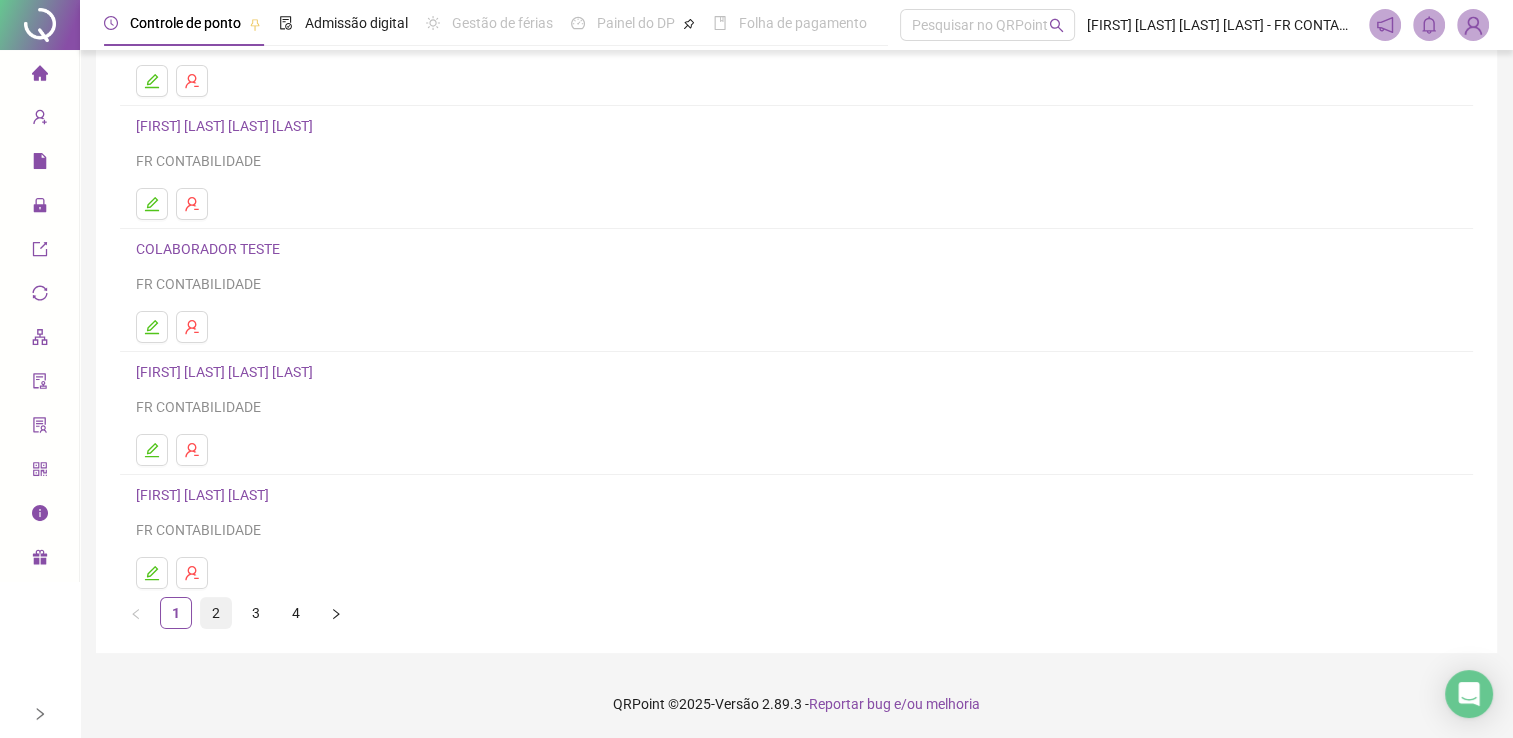 click on "2" at bounding box center [216, 613] 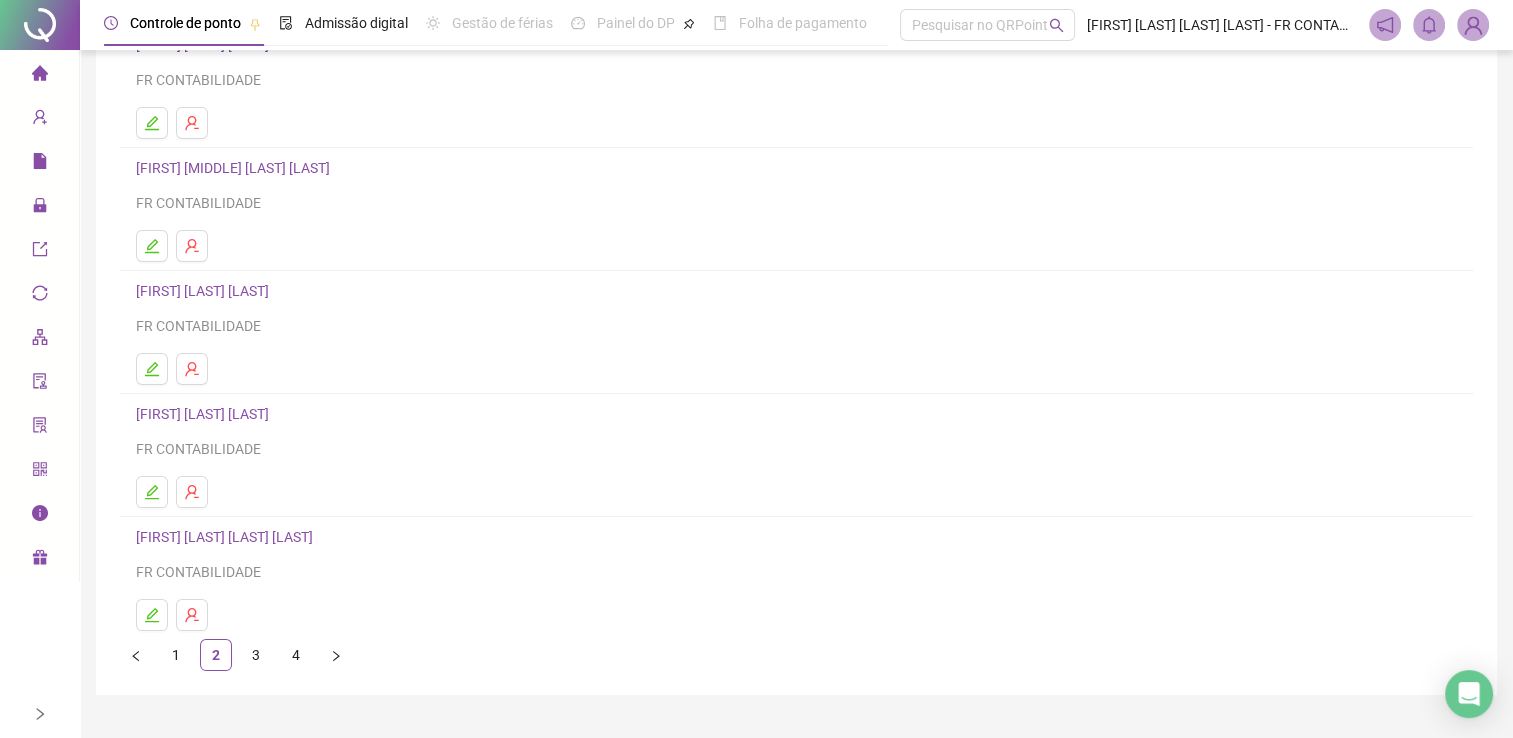scroll, scrollTop: 228, scrollLeft: 0, axis: vertical 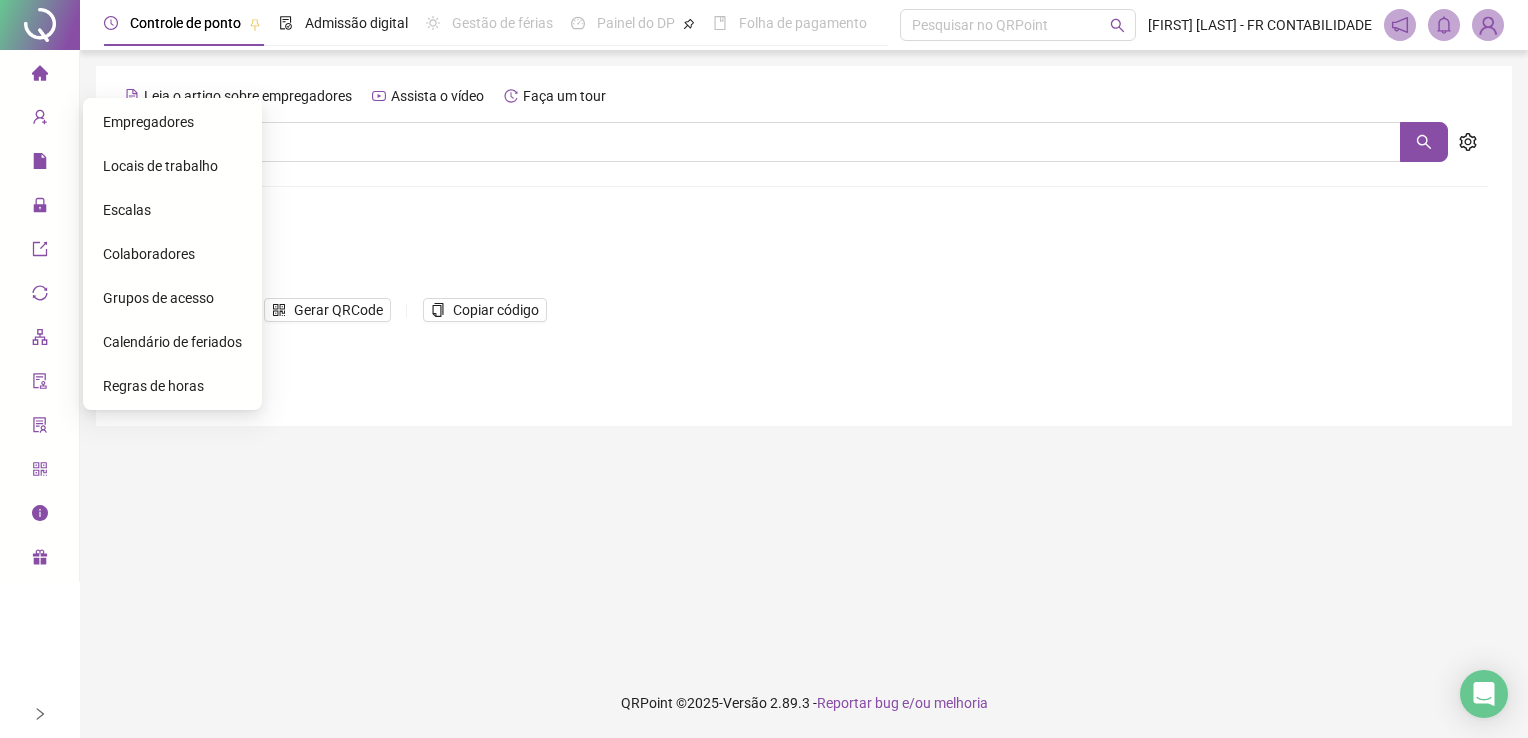click on "Colaboradores" at bounding box center (149, 254) 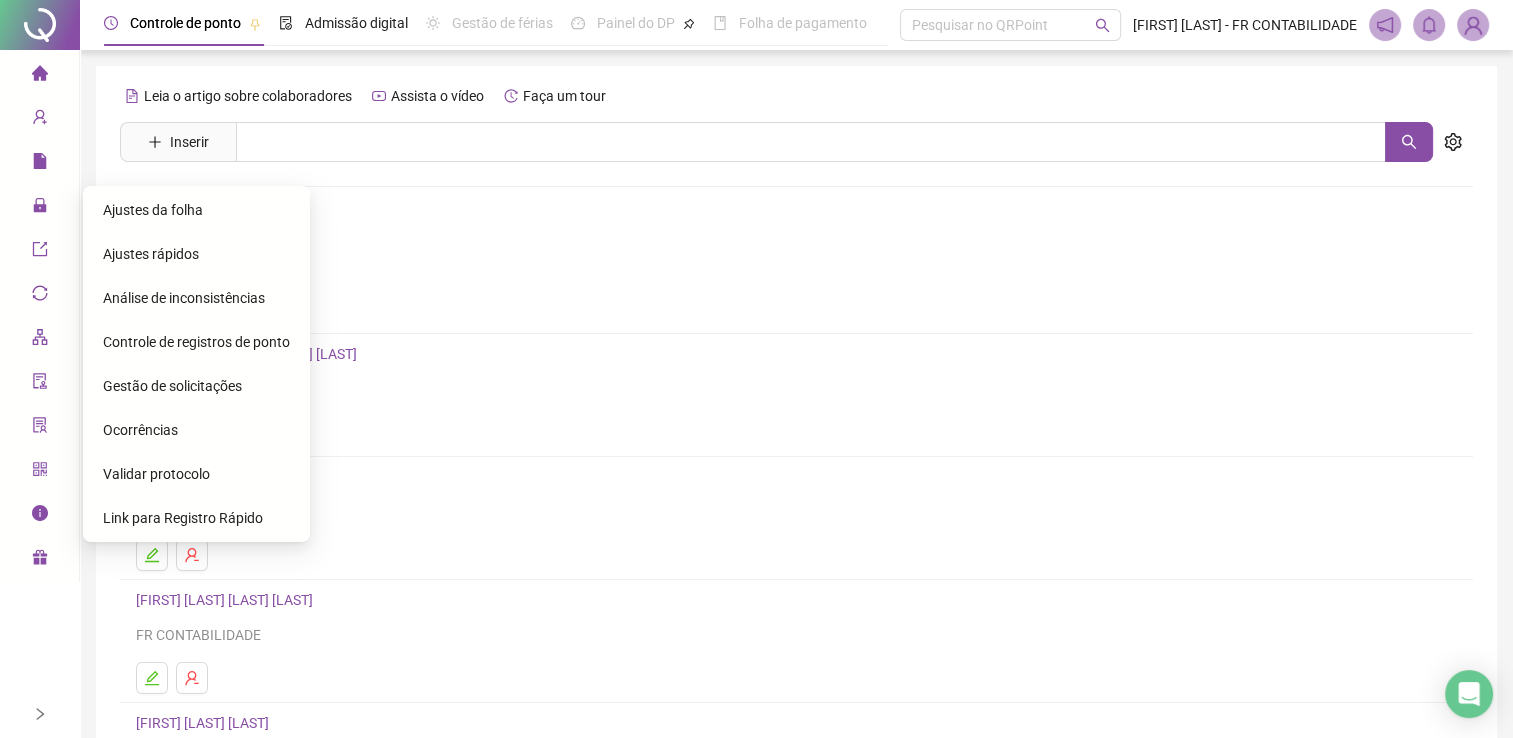 click on "Ajustes da folha" at bounding box center [153, 210] 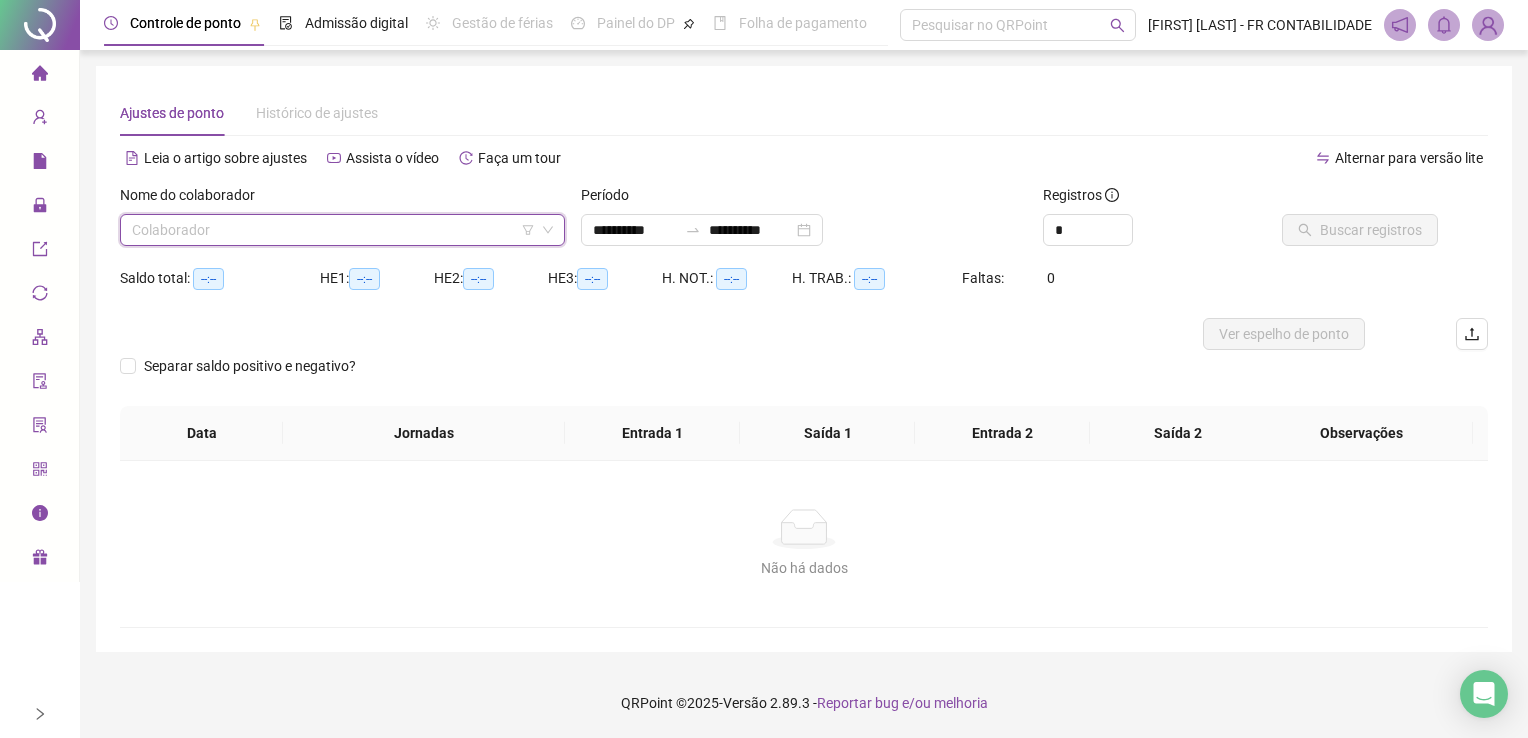 click at bounding box center [333, 230] 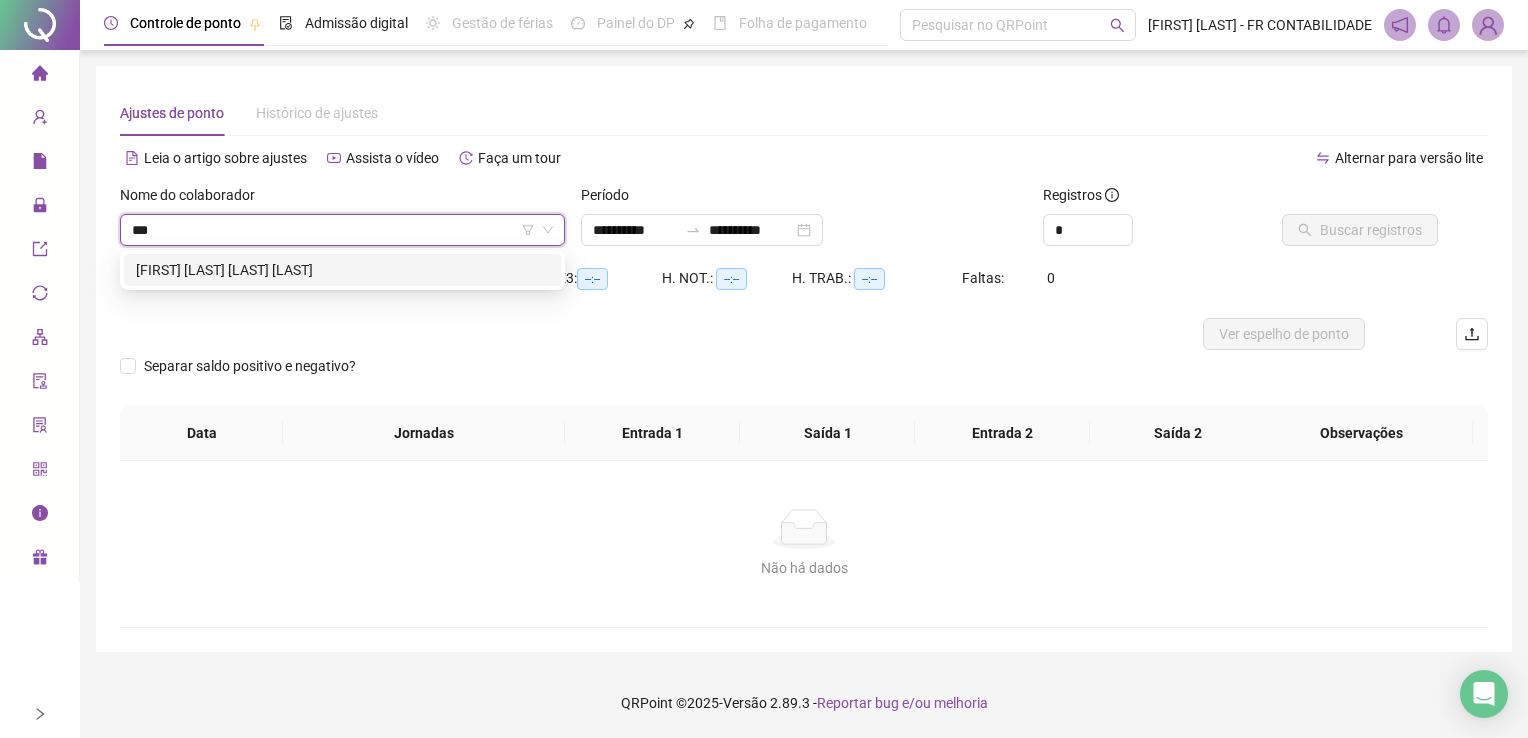 type on "****" 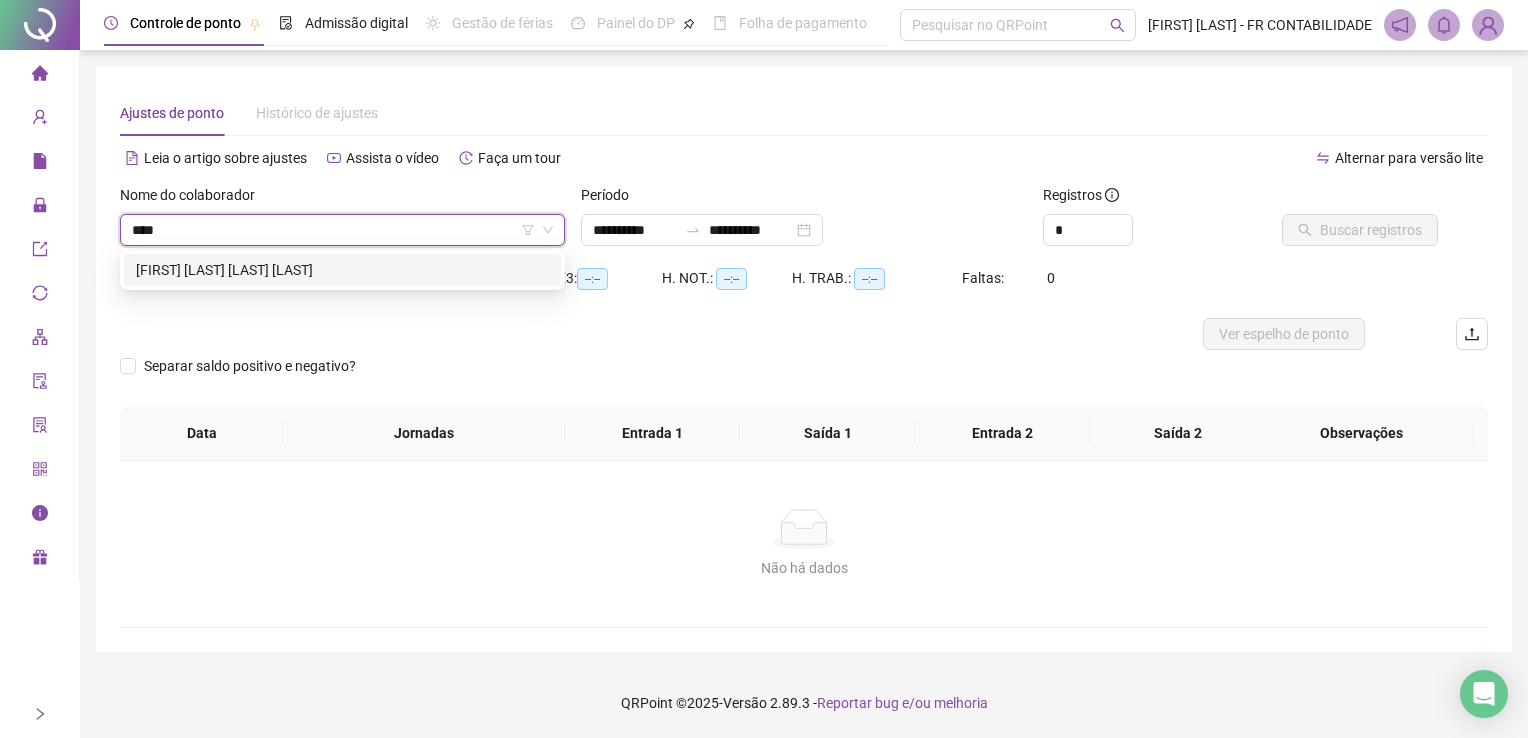 click on "[FIRST] [LAST] [LAST]" at bounding box center (342, 270) 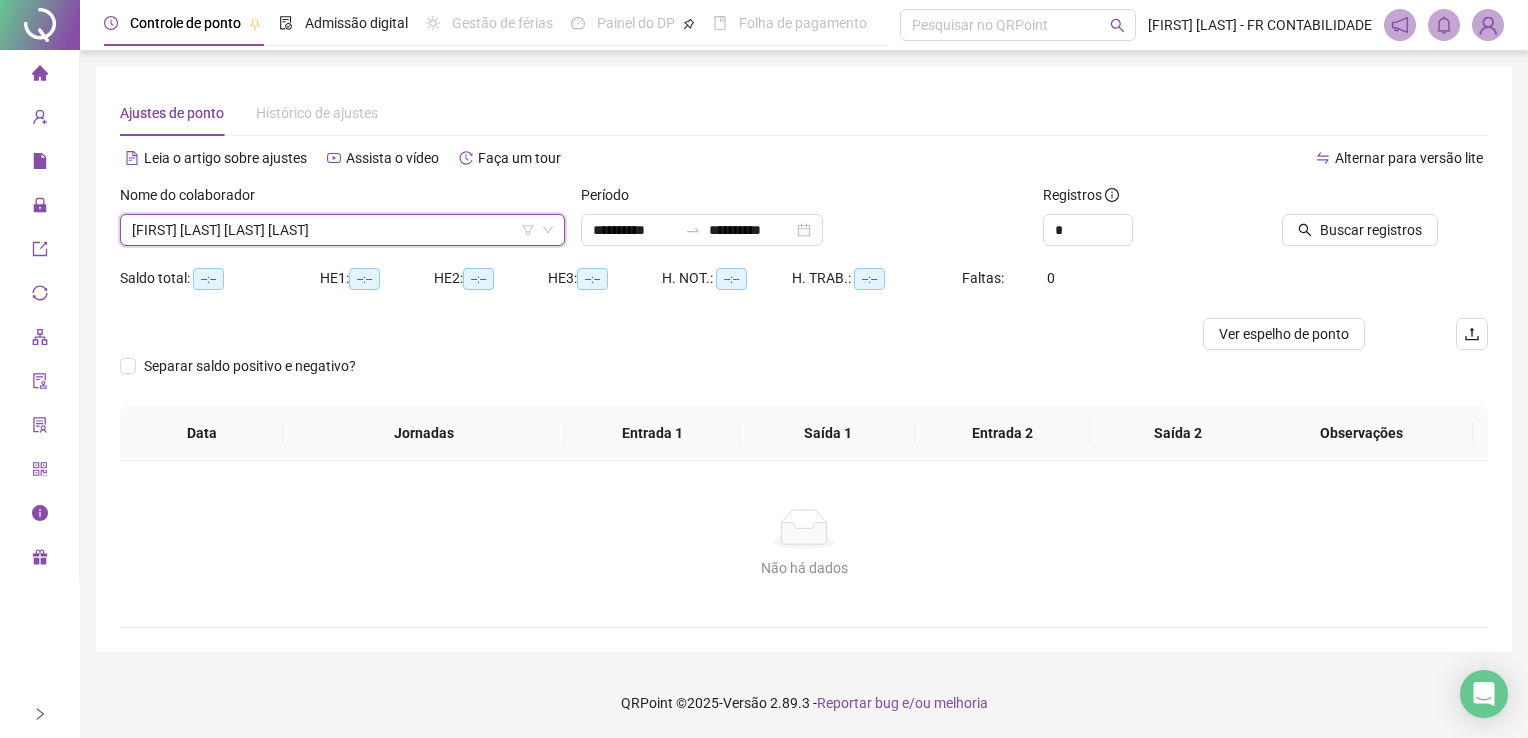 click on "Buscar registros" at bounding box center [1380, 223] 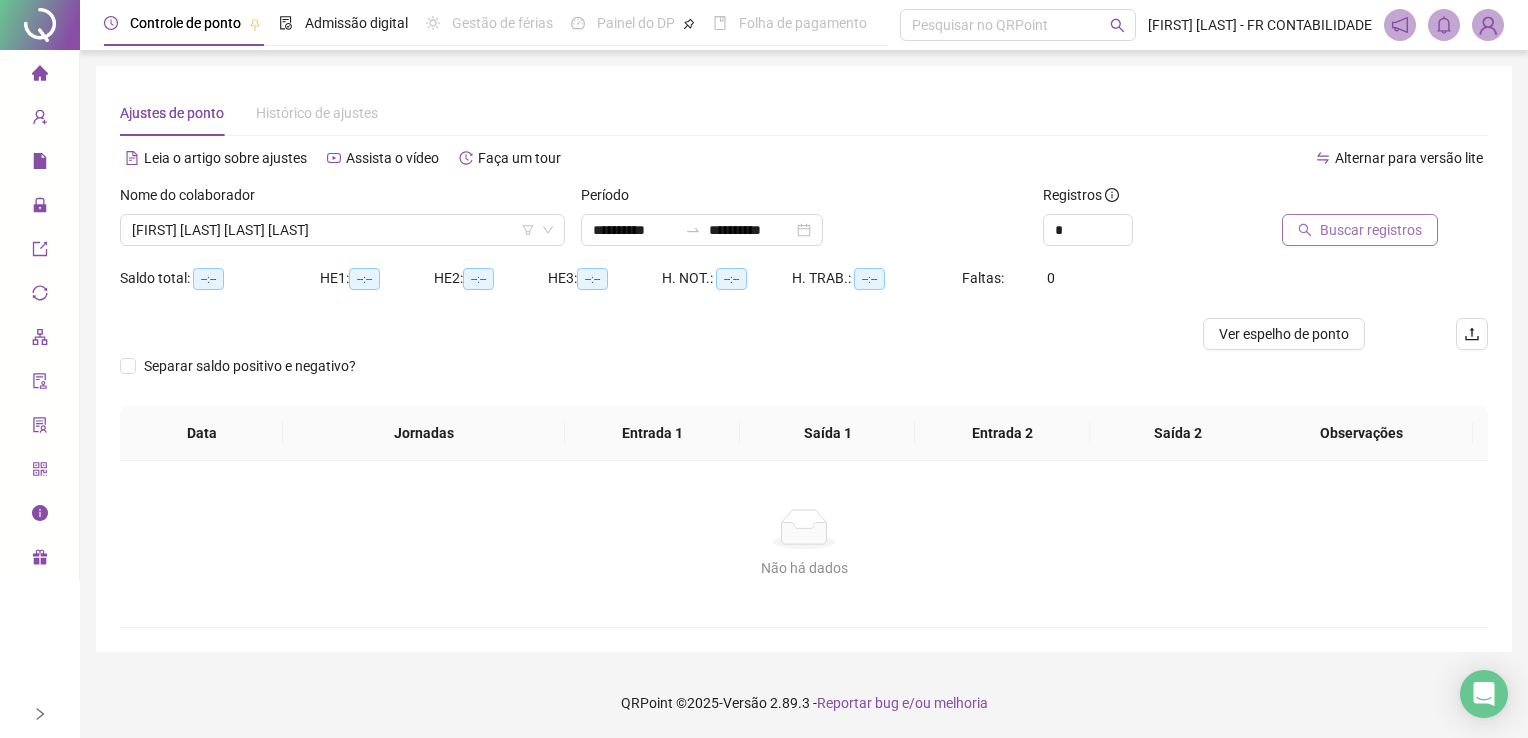 click 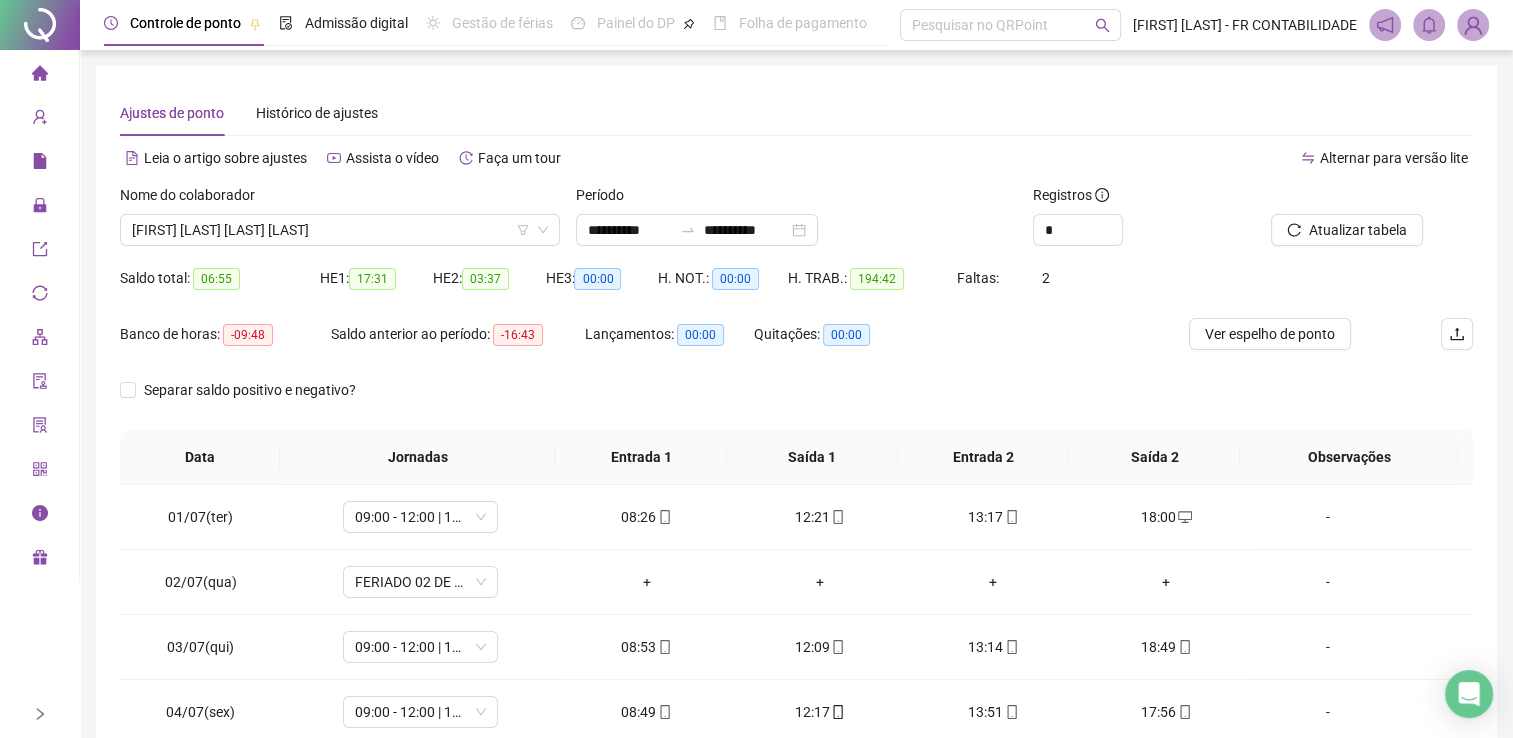 scroll, scrollTop: 283, scrollLeft: 0, axis: vertical 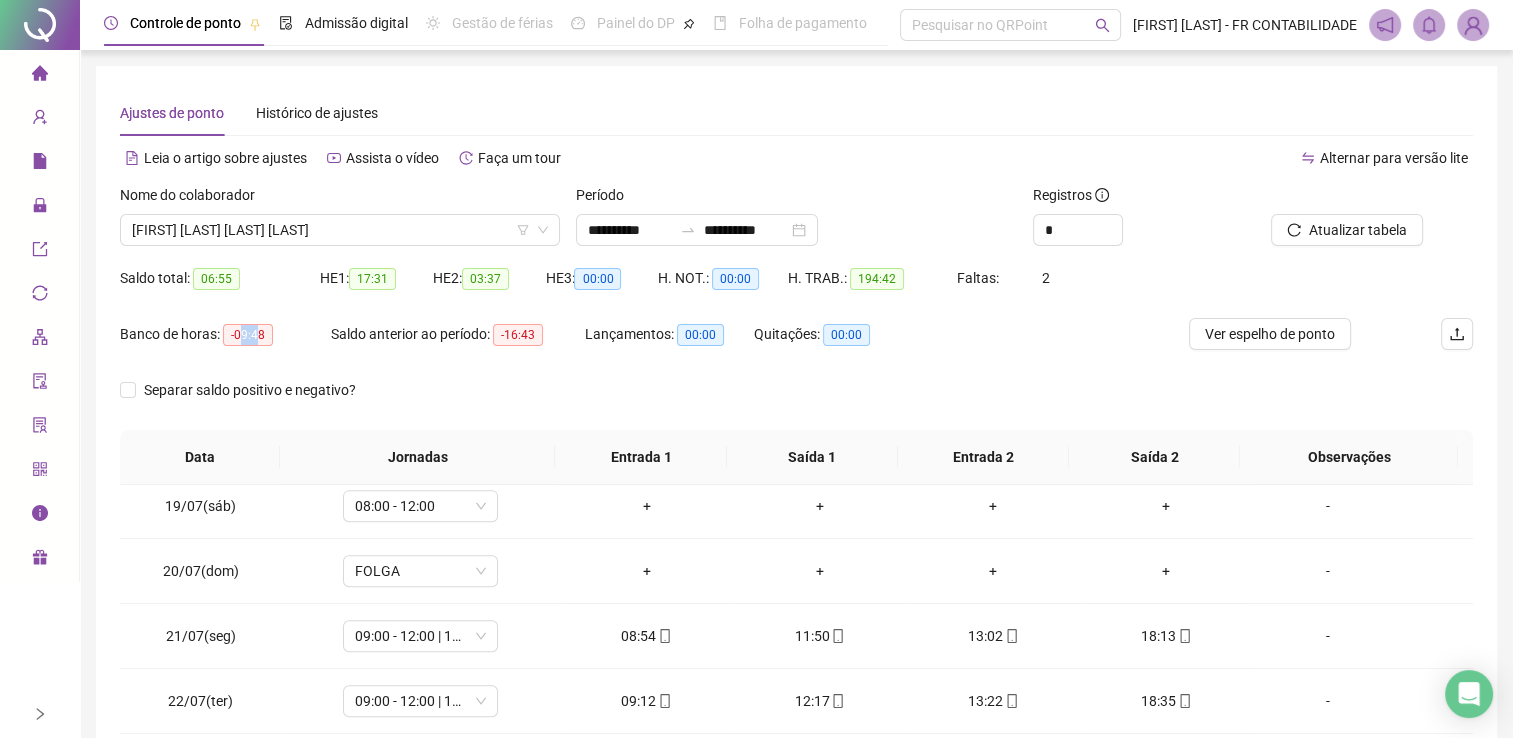 drag, startPoint x: 238, startPoint y: 336, endPoint x: 292, endPoint y: 338, distance: 54.037025 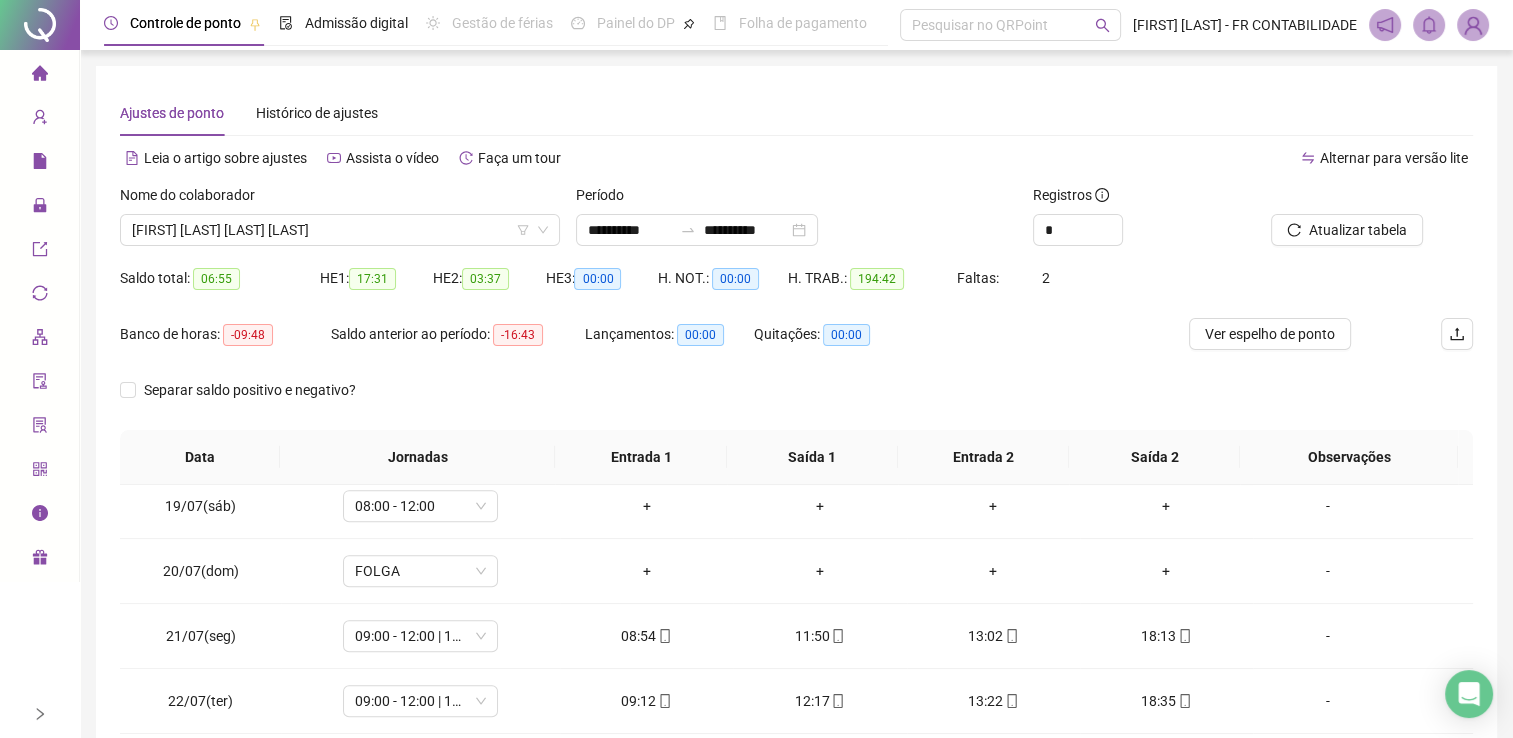 click on "**********" at bounding box center (796, 501) 